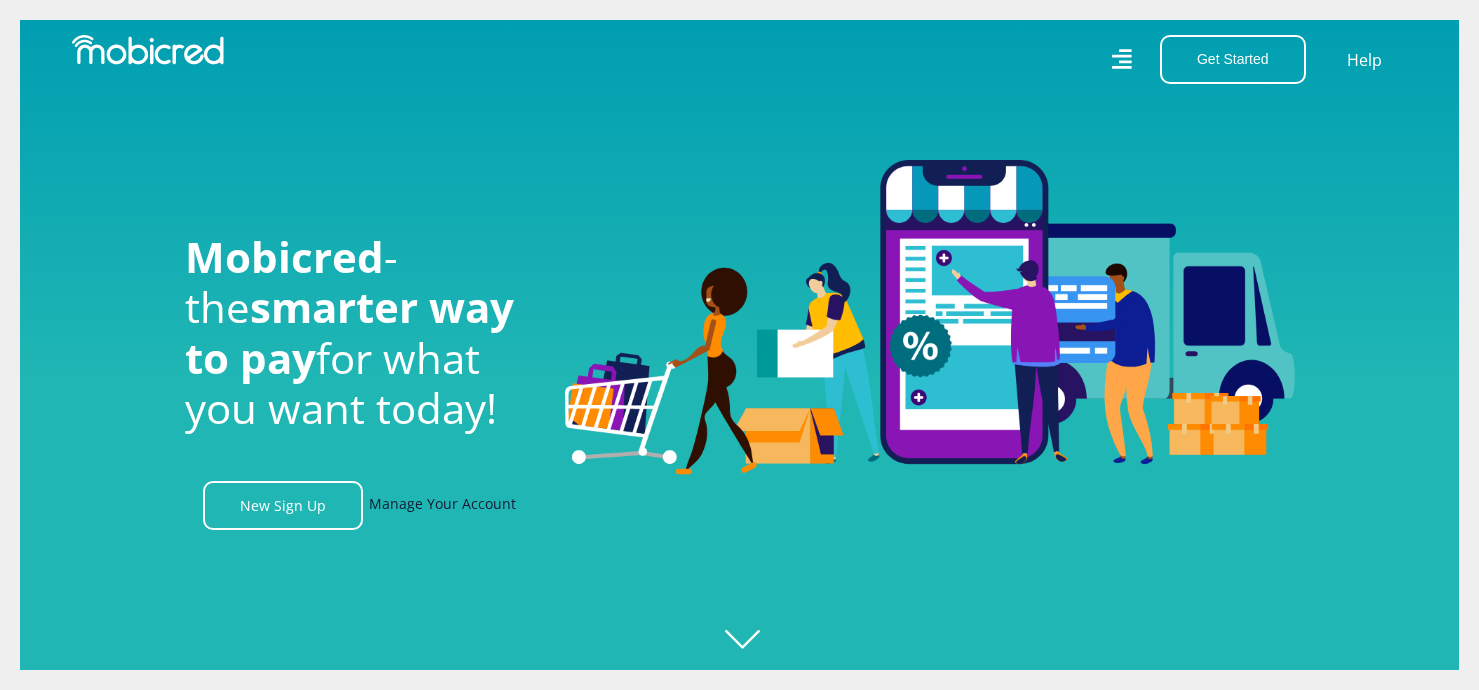 scroll, scrollTop: 0, scrollLeft: 0, axis: both 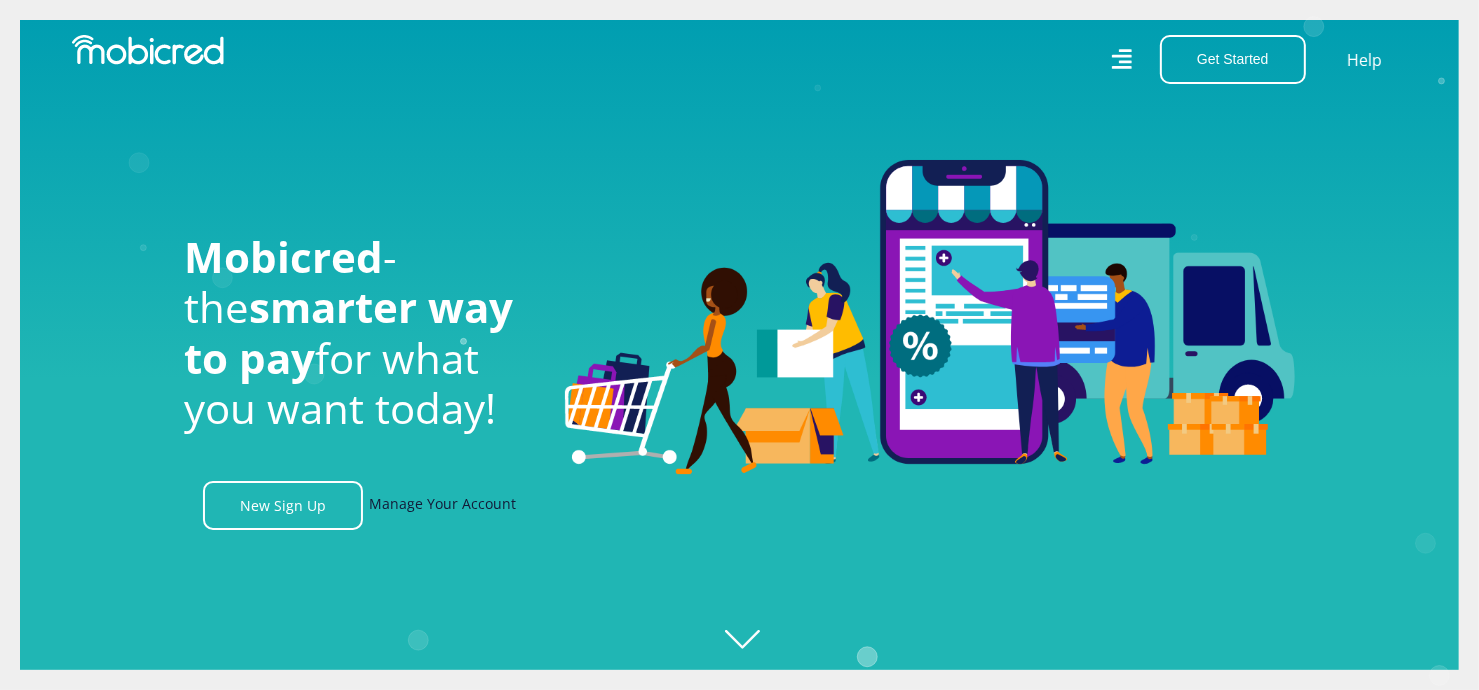 click on "Manage Your Account" at bounding box center (442, 505) 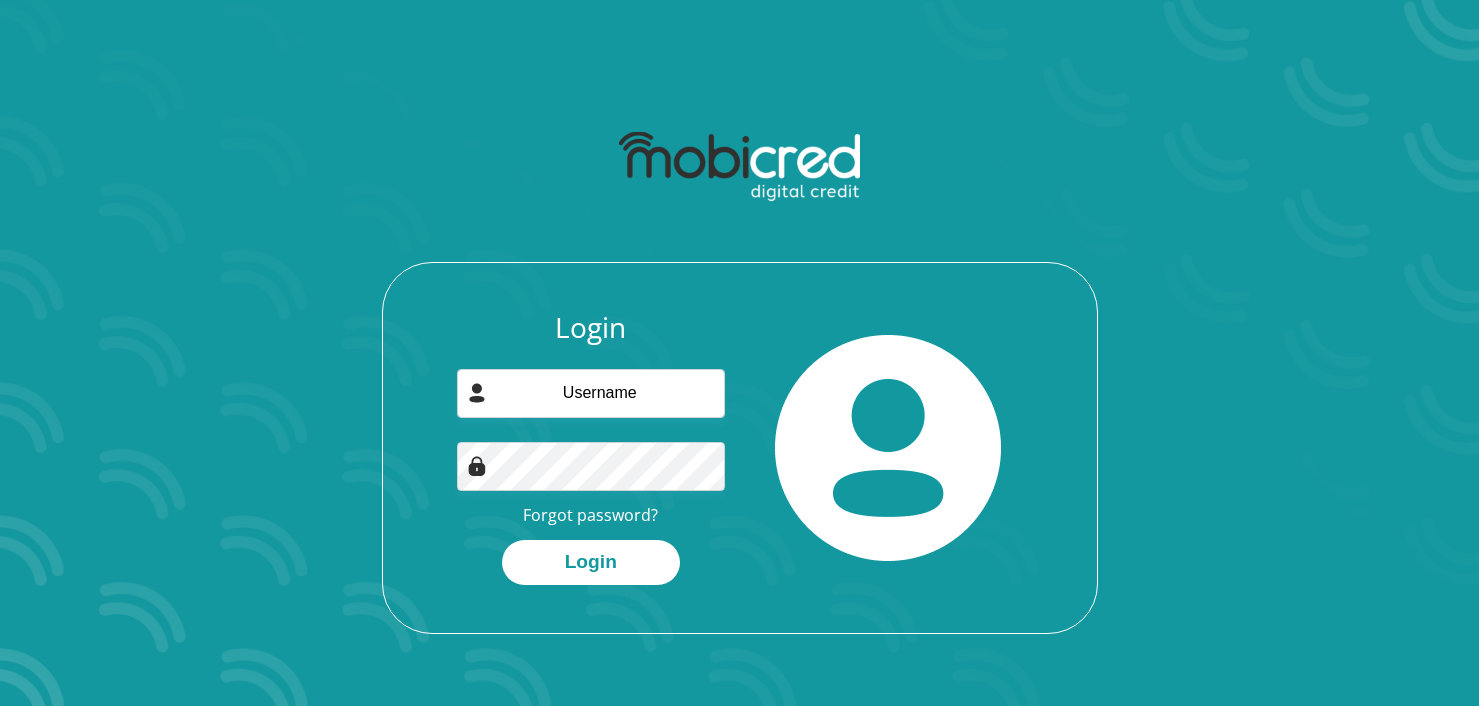scroll, scrollTop: 0, scrollLeft: 0, axis: both 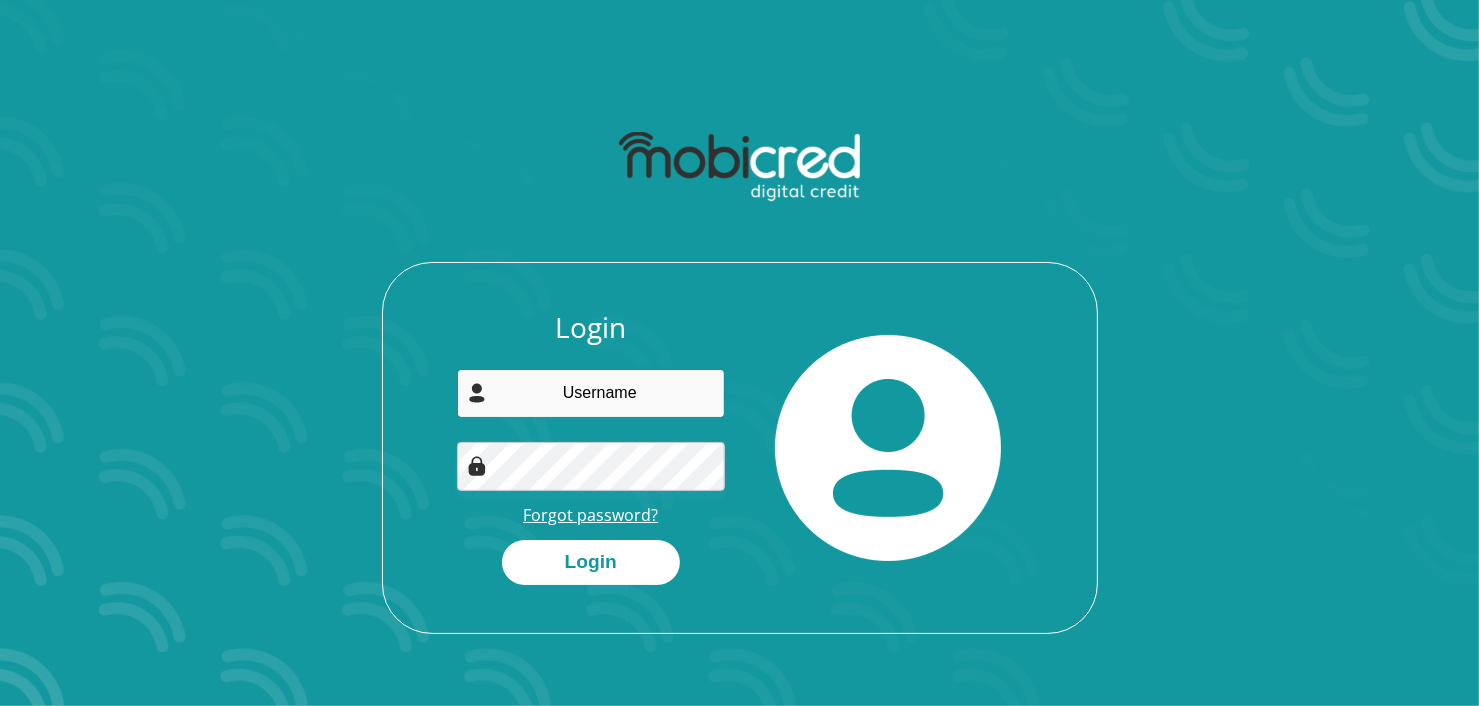 type on "[EMAIL]" 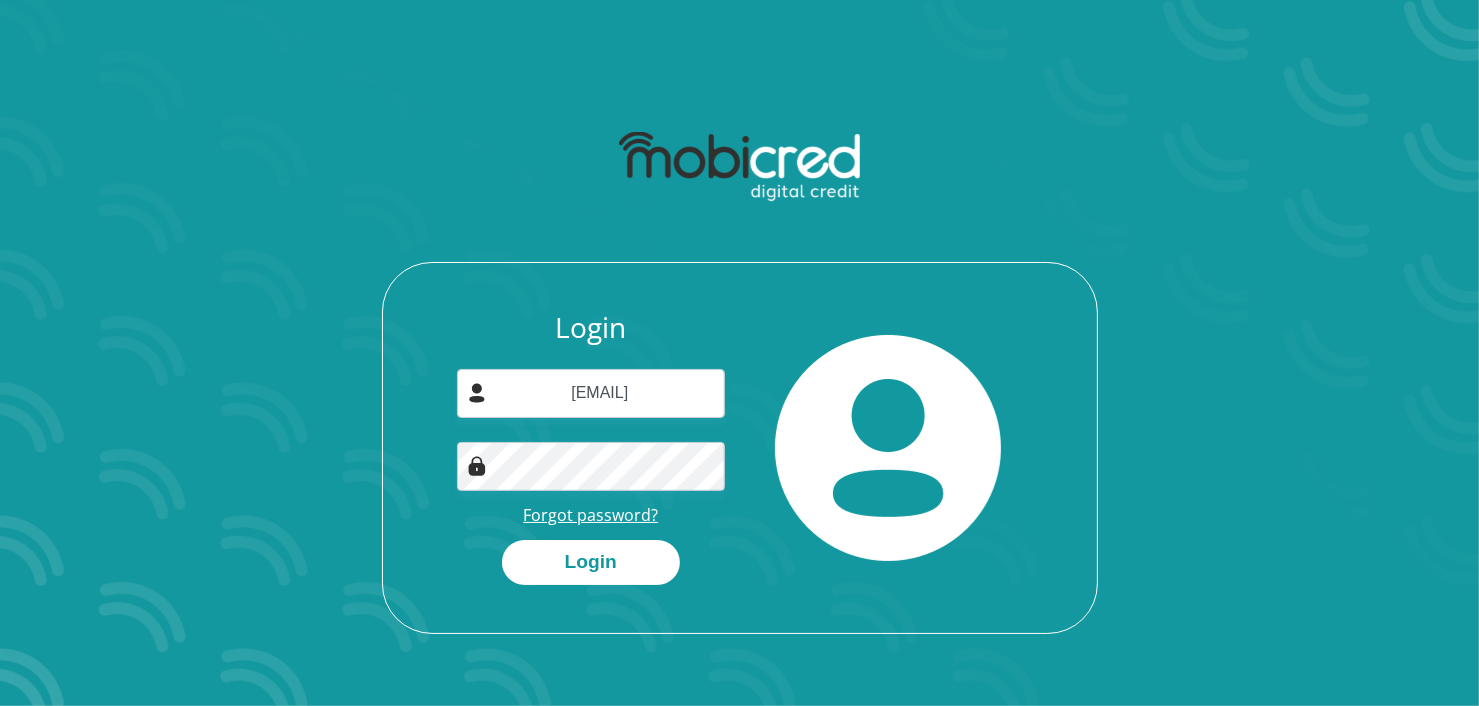 click on "Forgot password?" at bounding box center (590, 515) 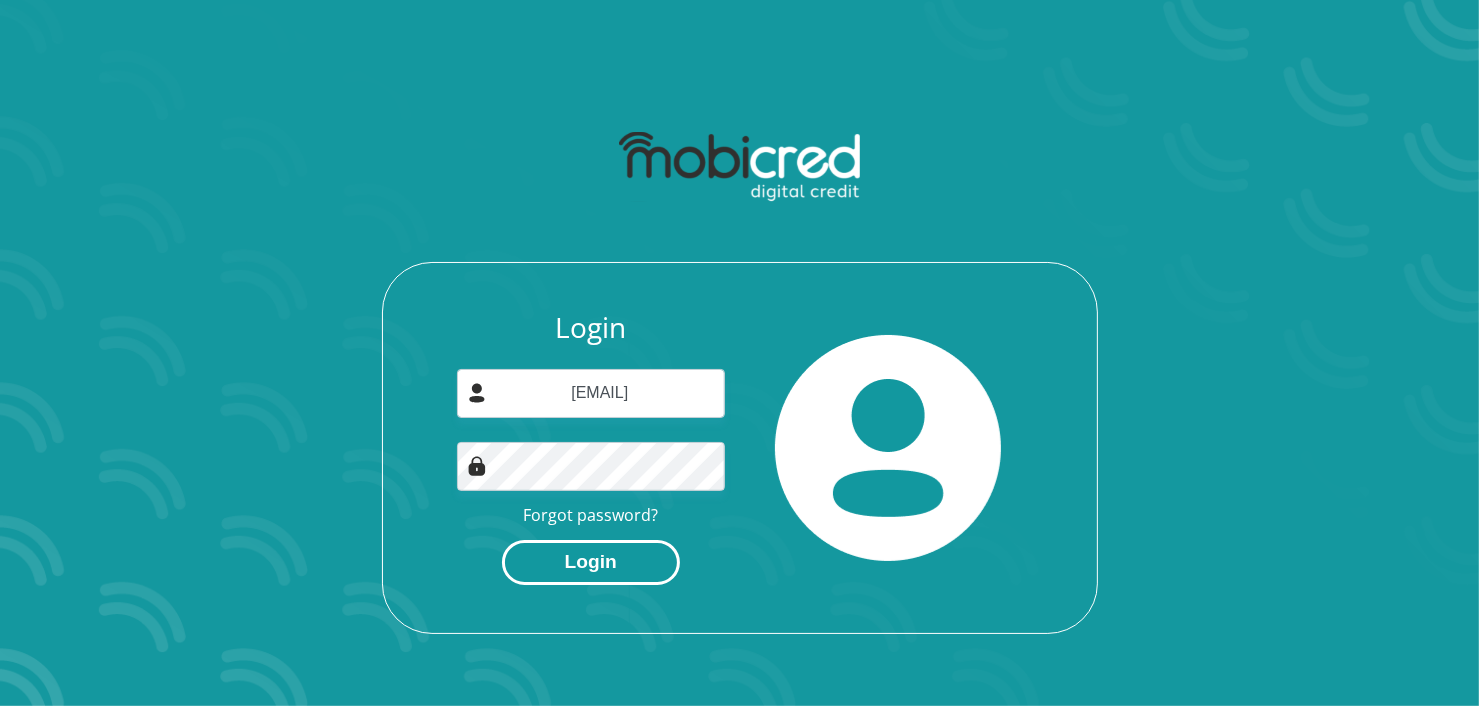 click on "Login" at bounding box center (591, 562) 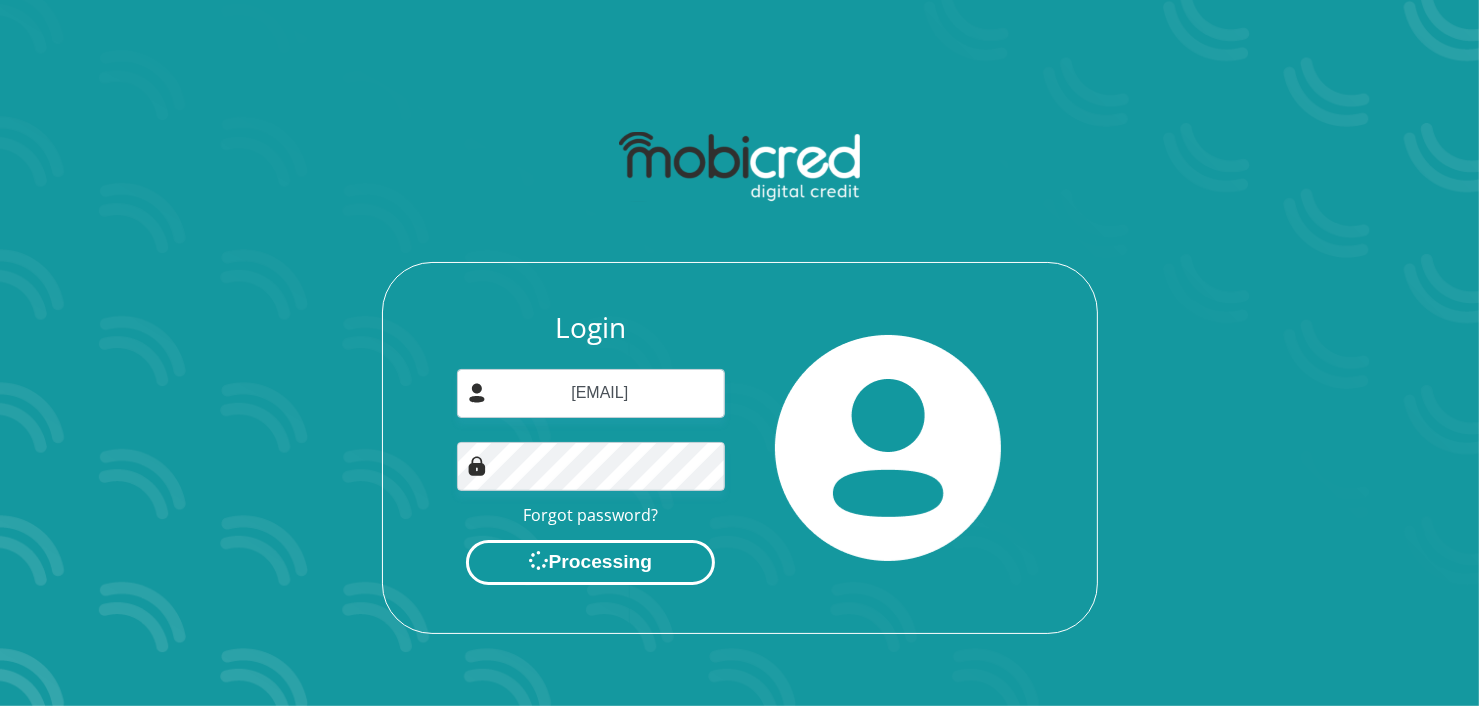scroll, scrollTop: 0, scrollLeft: 0, axis: both 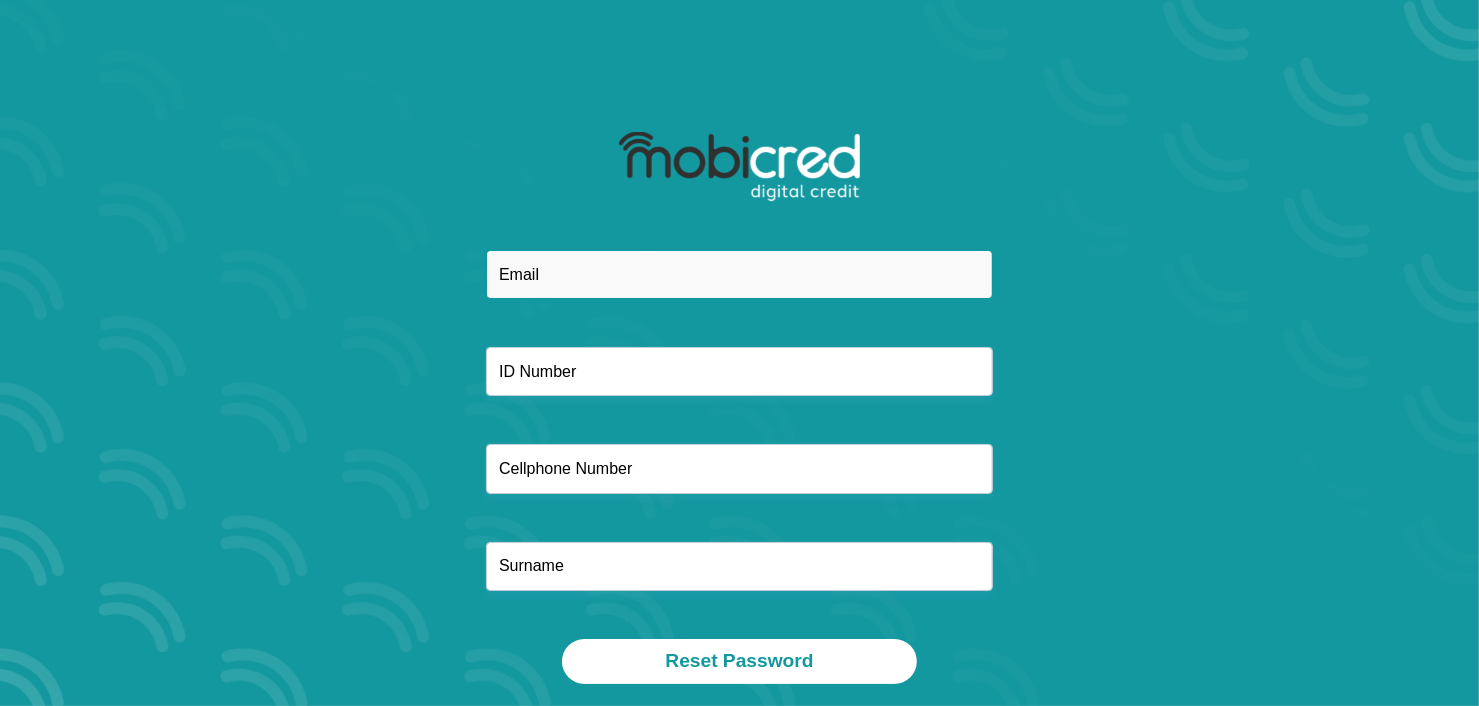 click at bounding box center [739, 274] 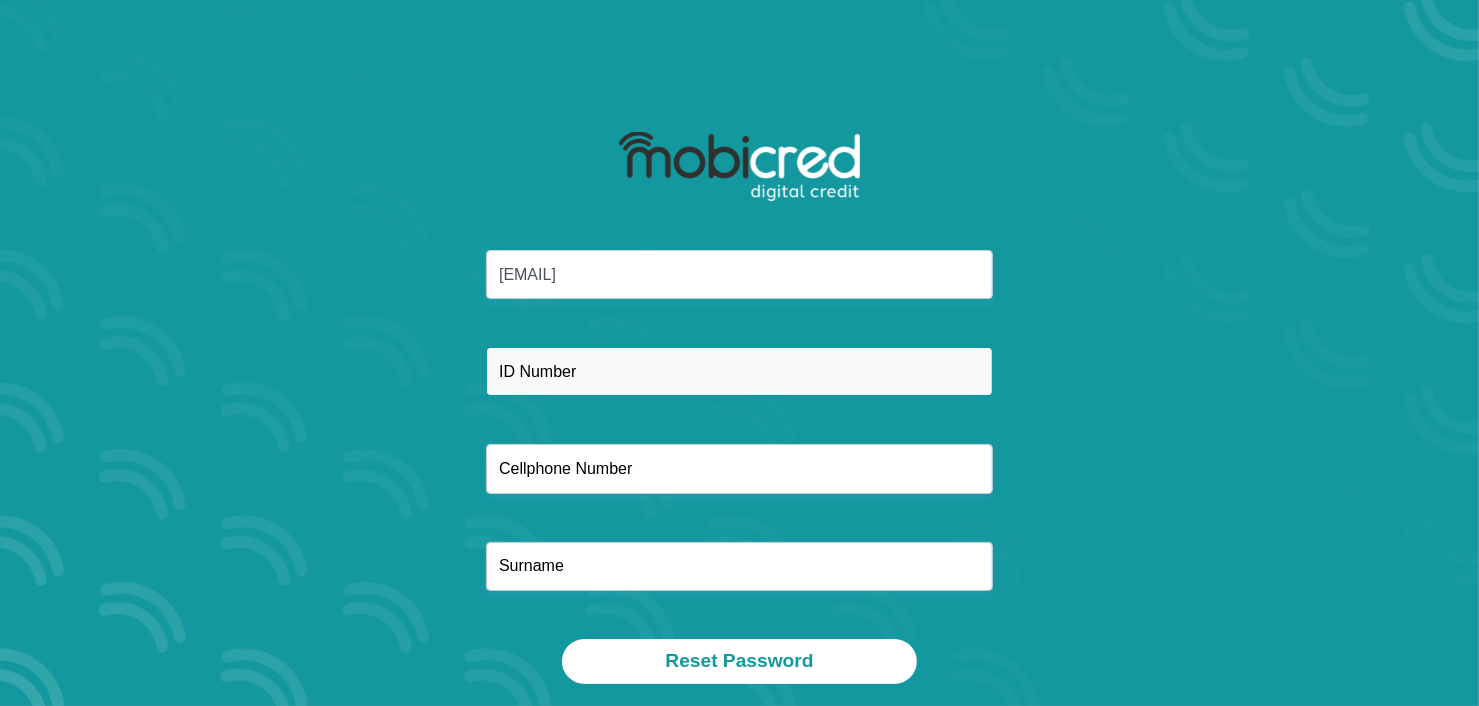 click at bounding box center [739, 371] 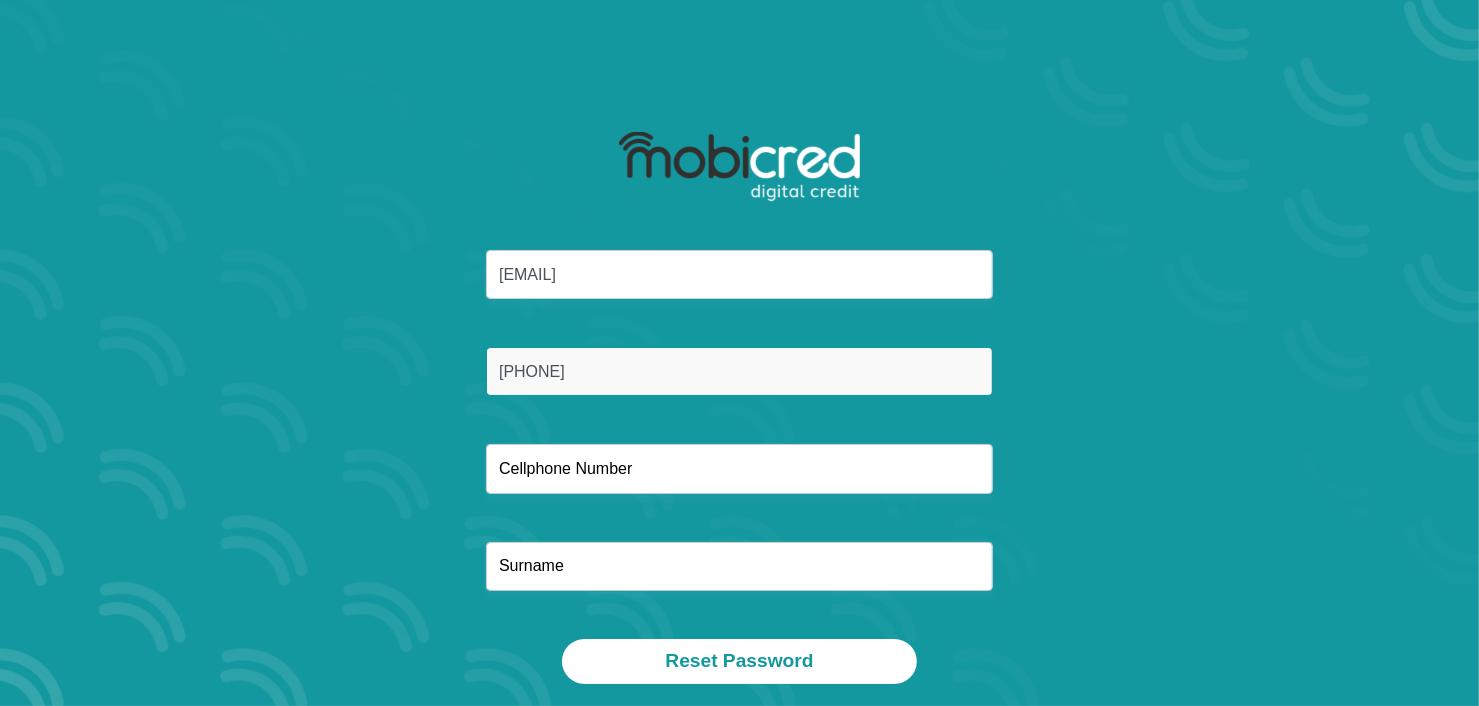 type on "8302055419081" 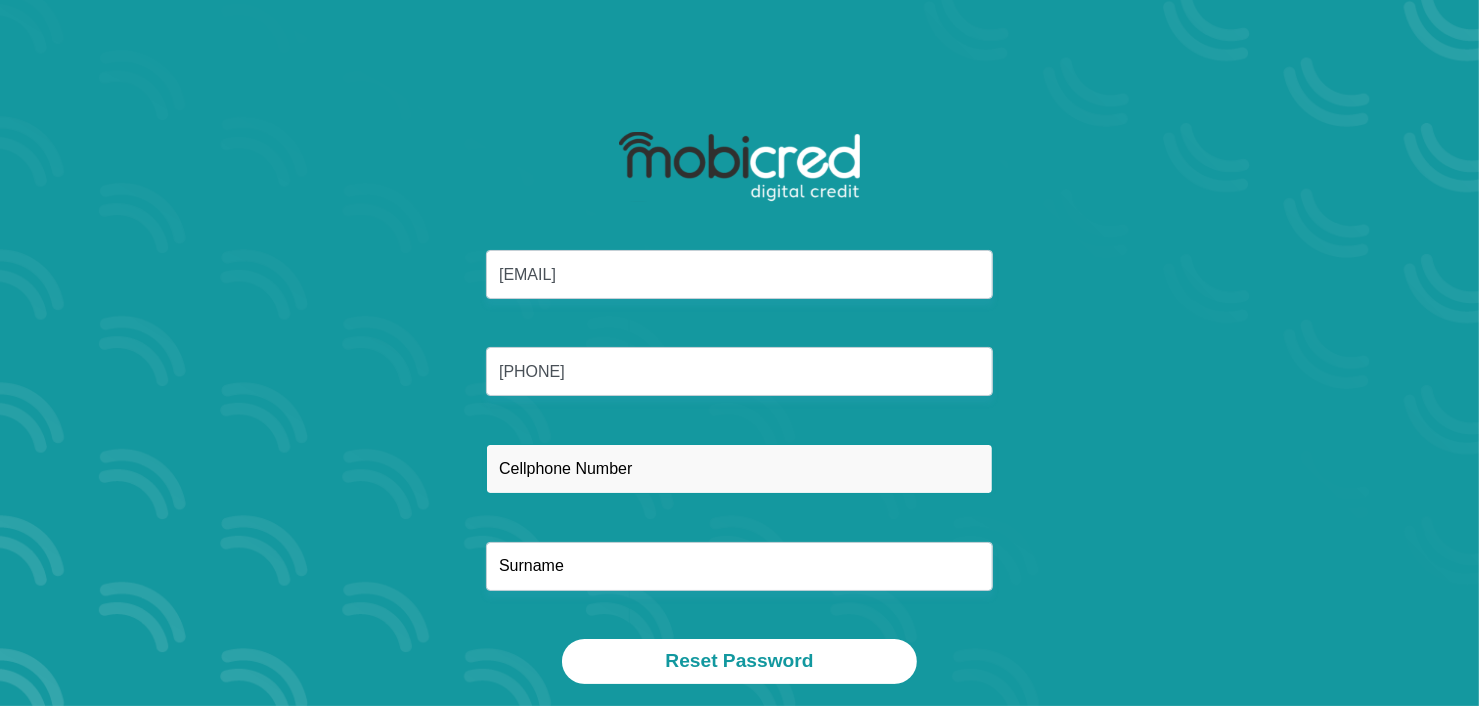 click at bounding box center (739, 468) 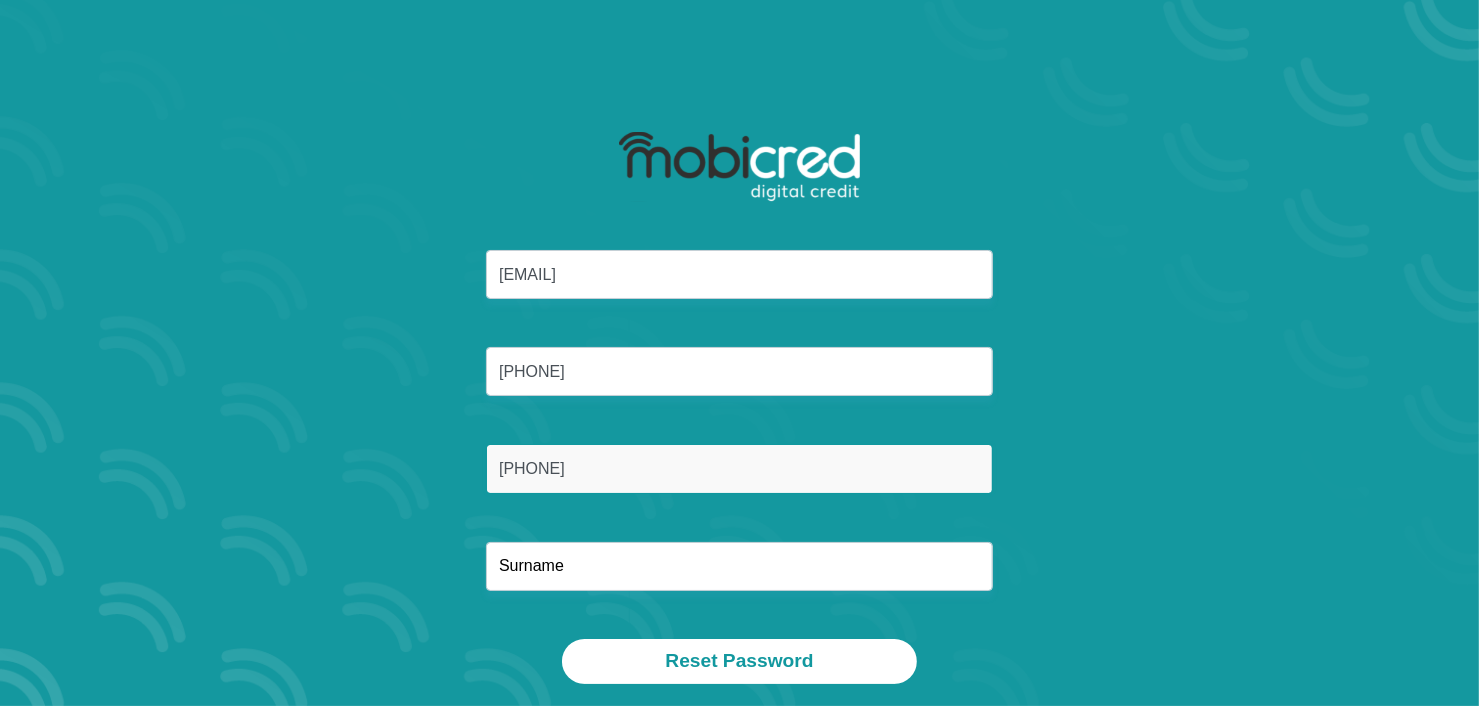 type on "BOIKANYO" 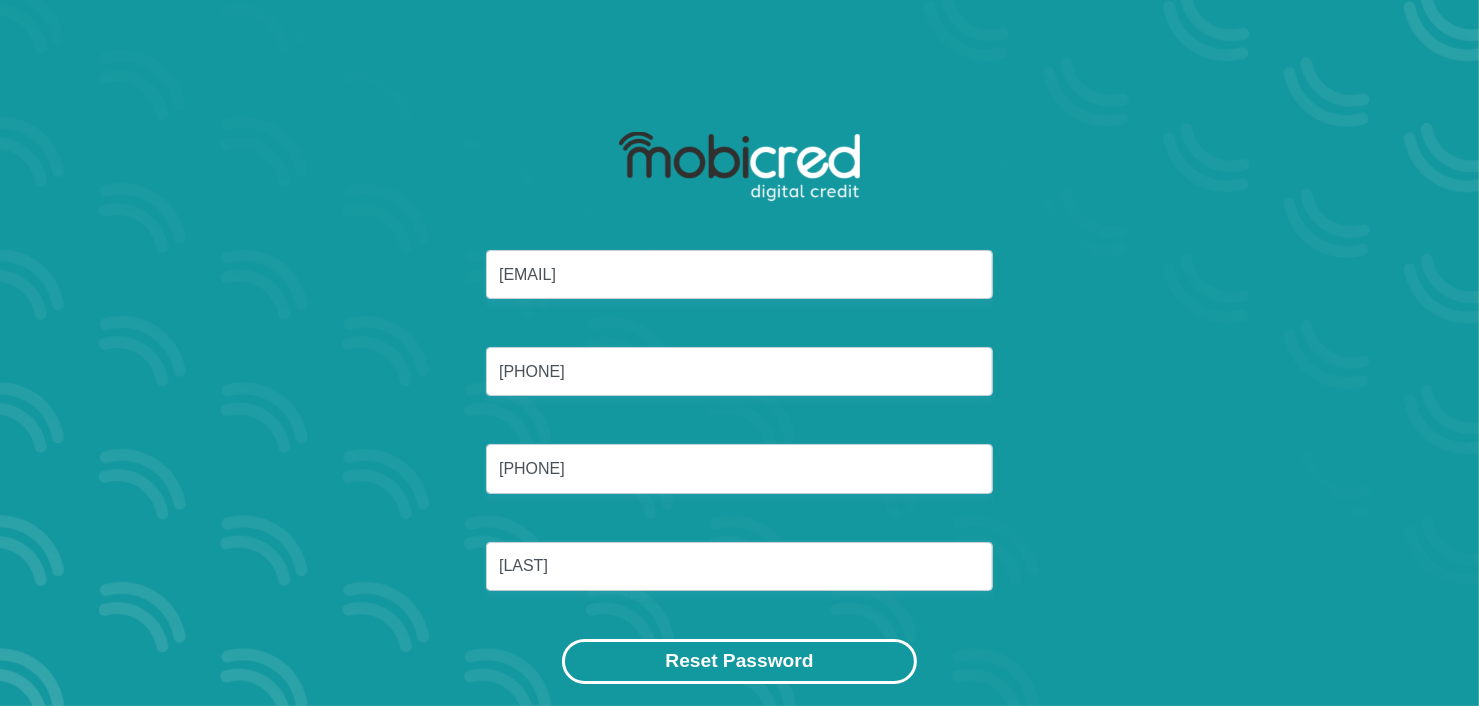 click on "Reset Password" at bounding box center (739, 661) 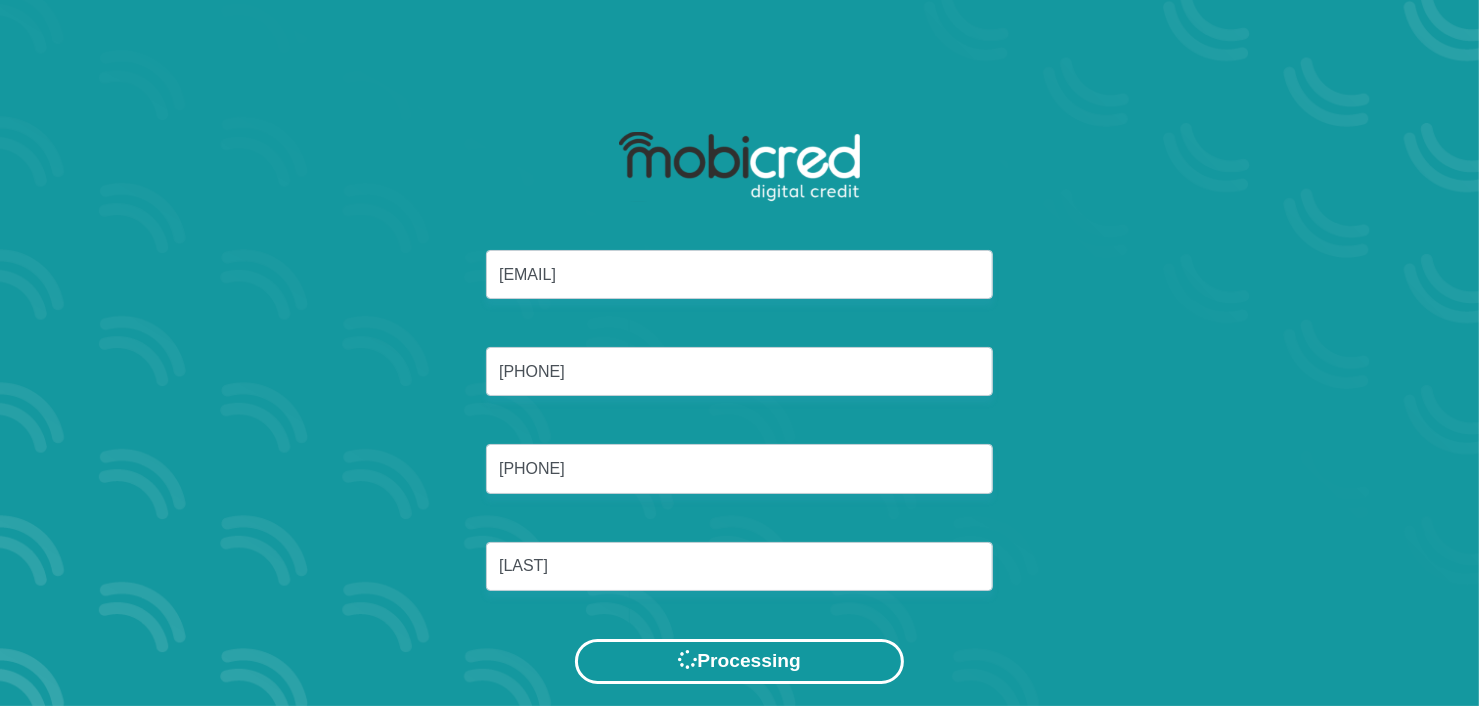 scroll, scrollTop: 0, scrollLeft: 0, axis: both 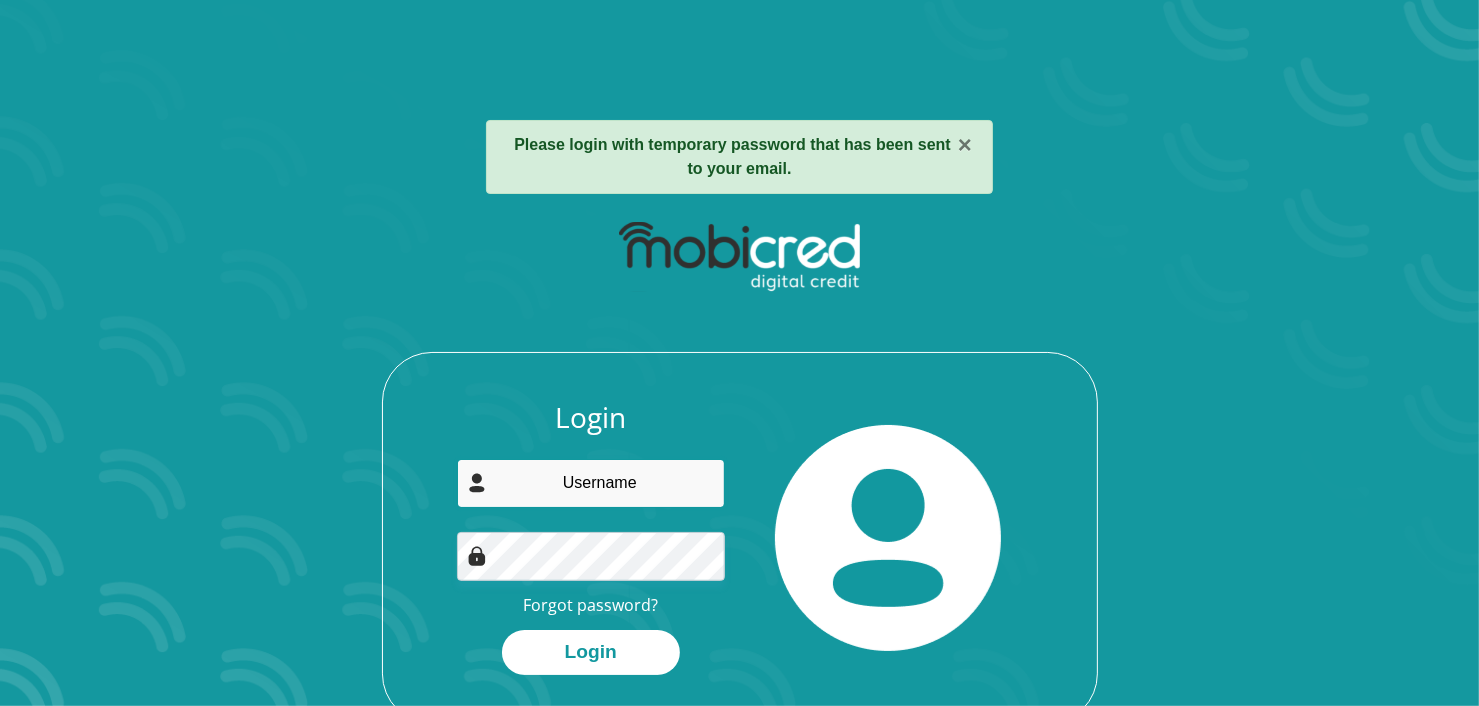 type on "[EMAIL]" 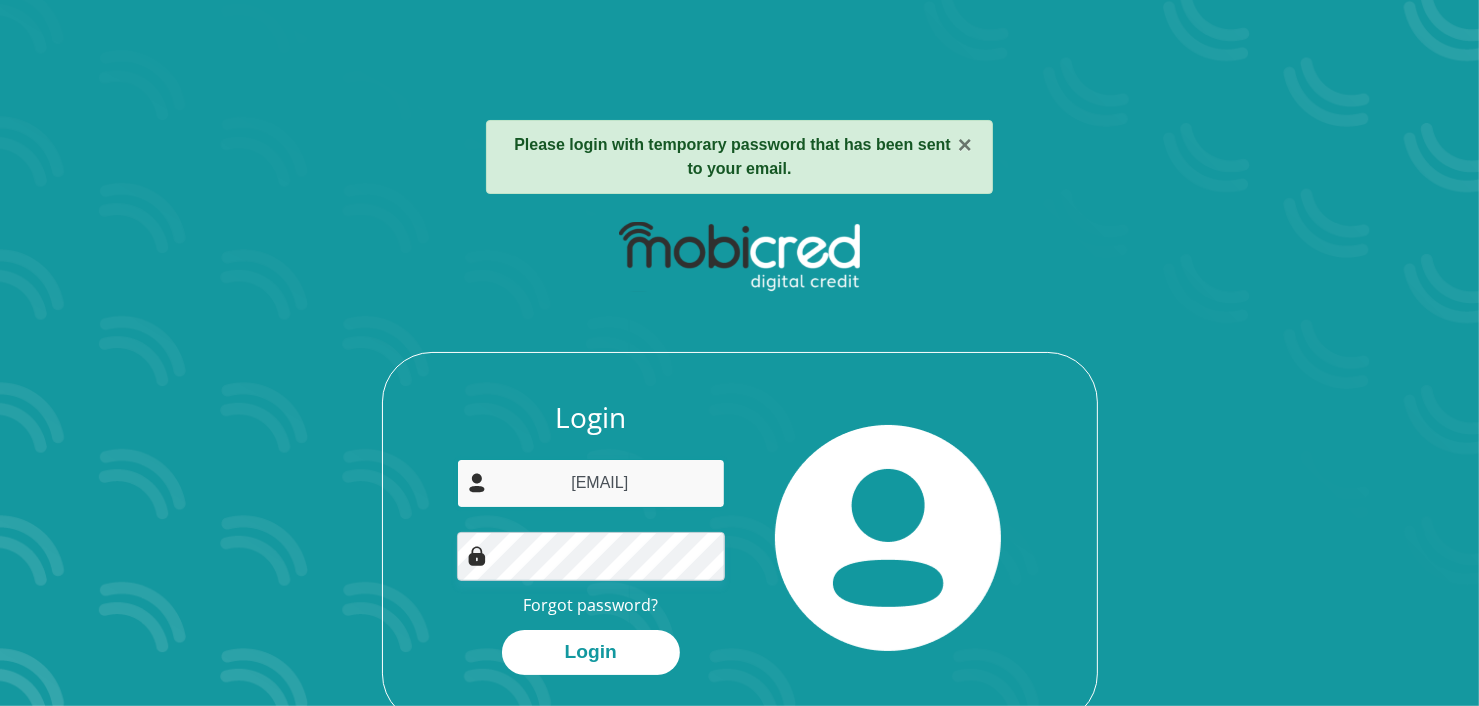 click on "[EMAIL]" at bounding box center (591, 483) 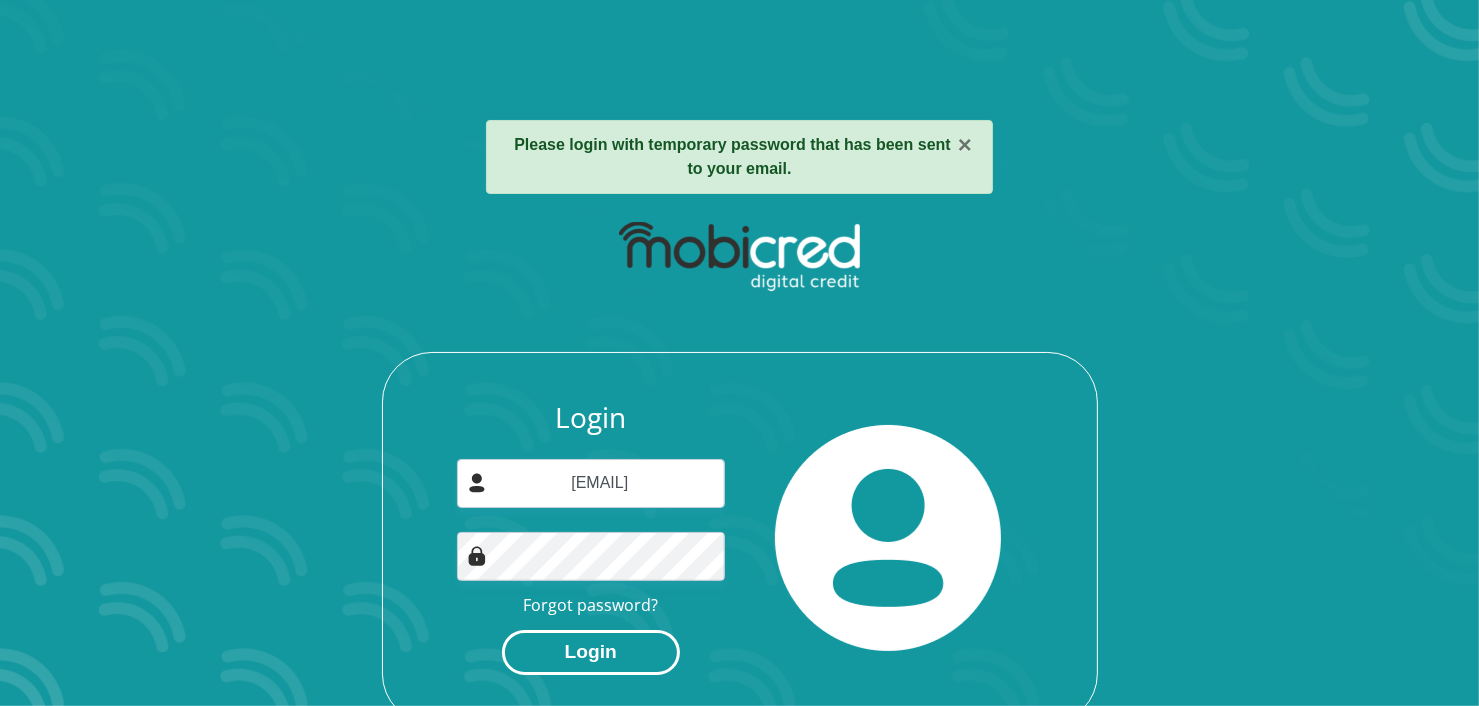 click on "Login" at bounding box center [591, 652] 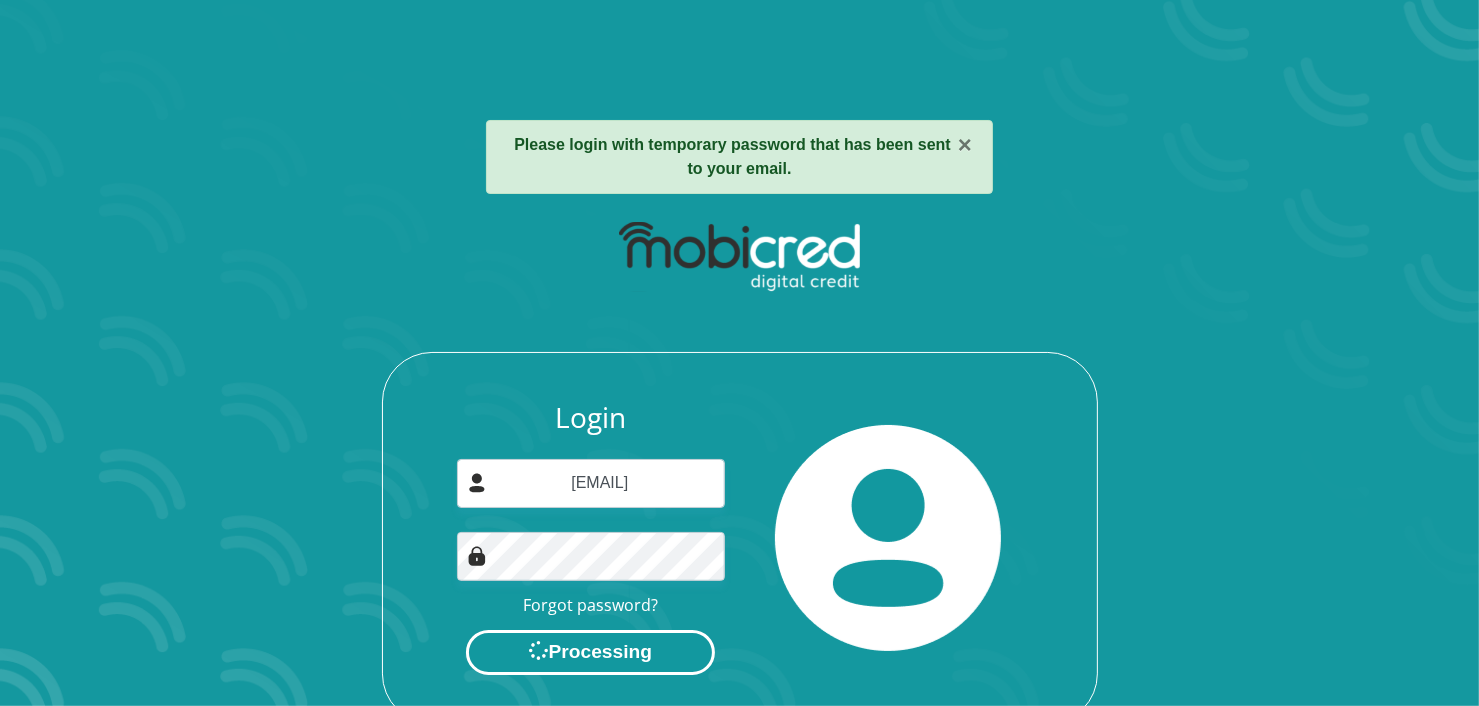 scroll, scrollTop: 0, scrollLeft: 0, axis: both 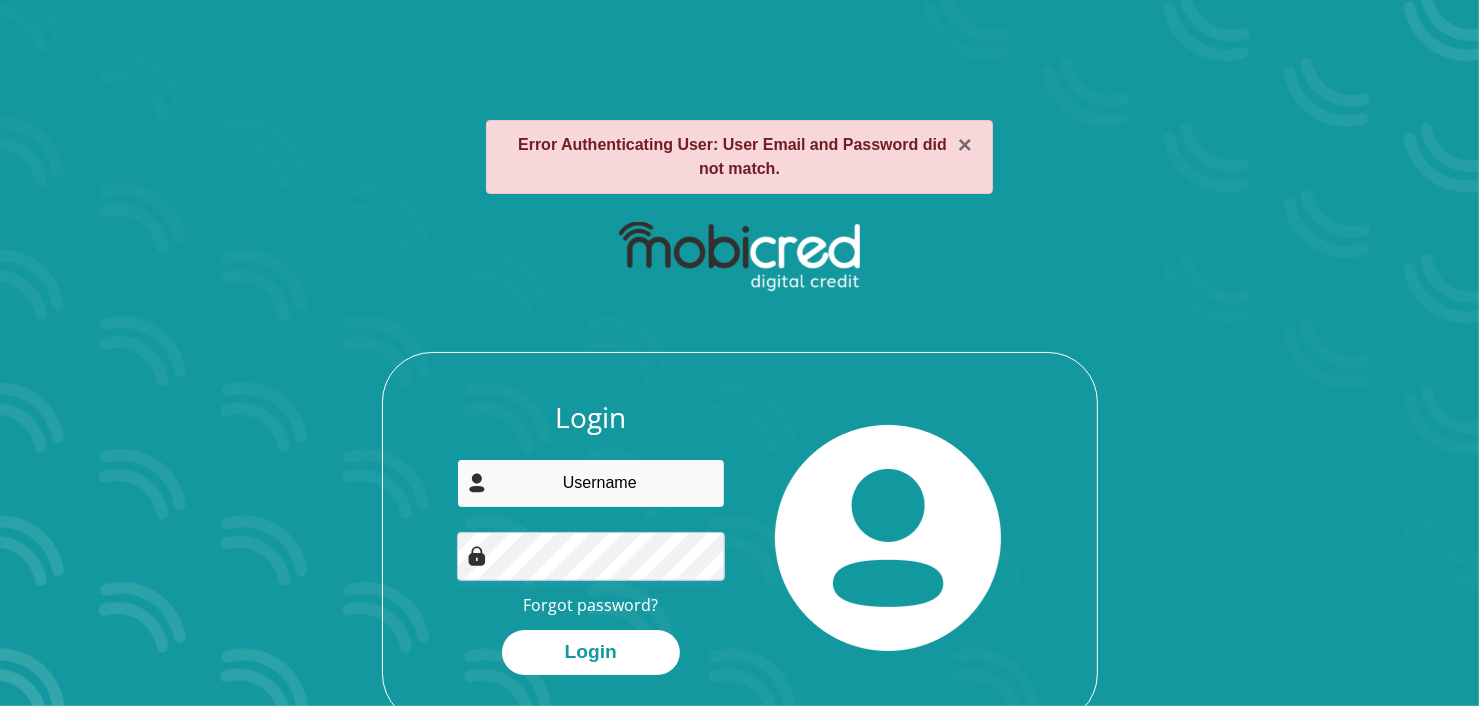 type on "[EMAIL]" 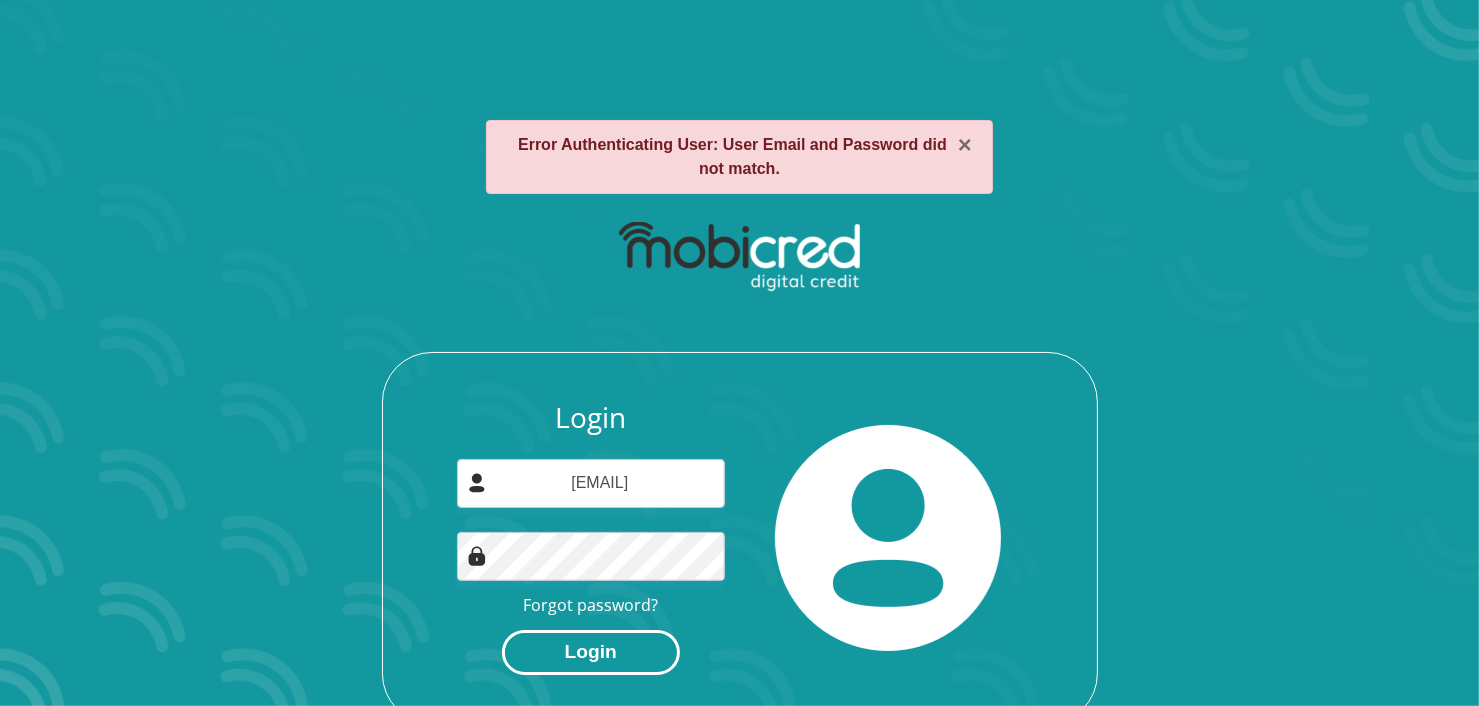 click on "Login" at bounding box center [591, 652] 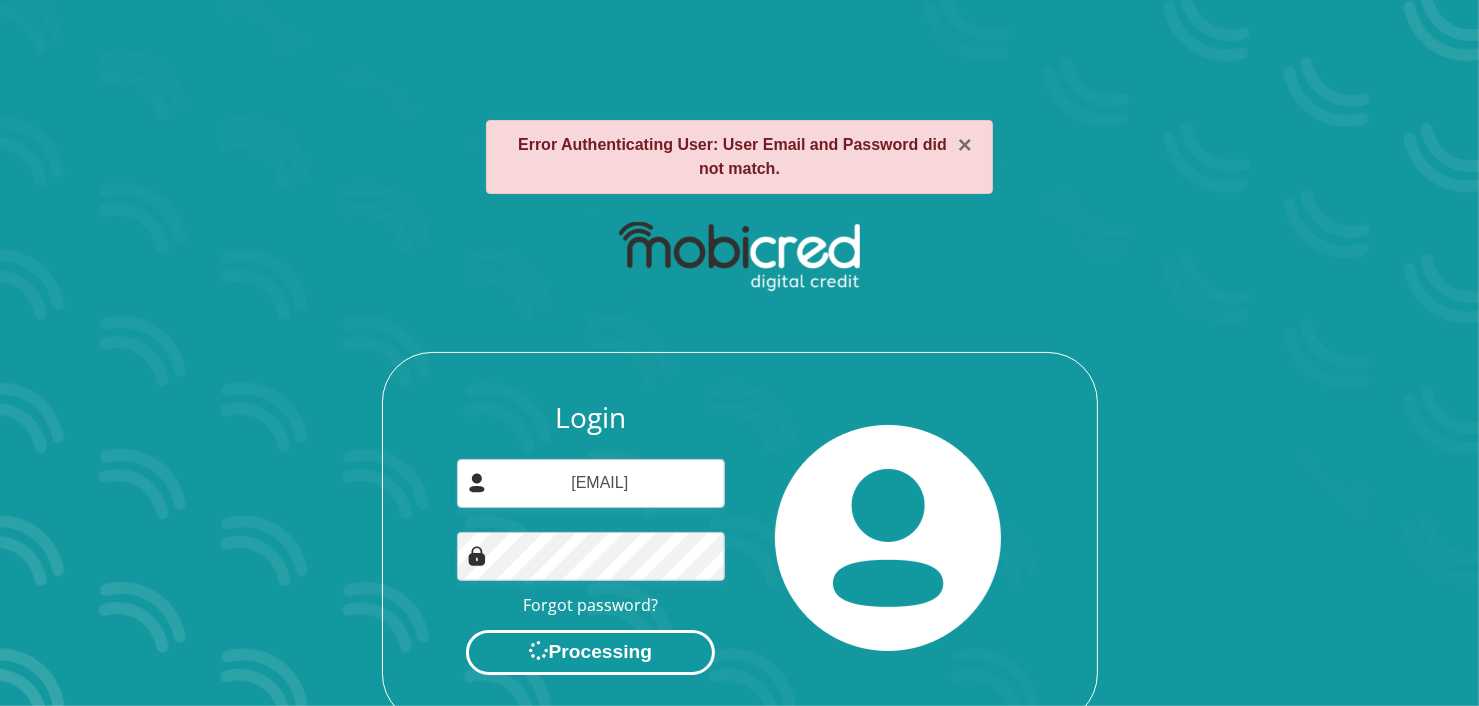 scroll, scrollTop: 0, scrollLeft: 0, axis: both 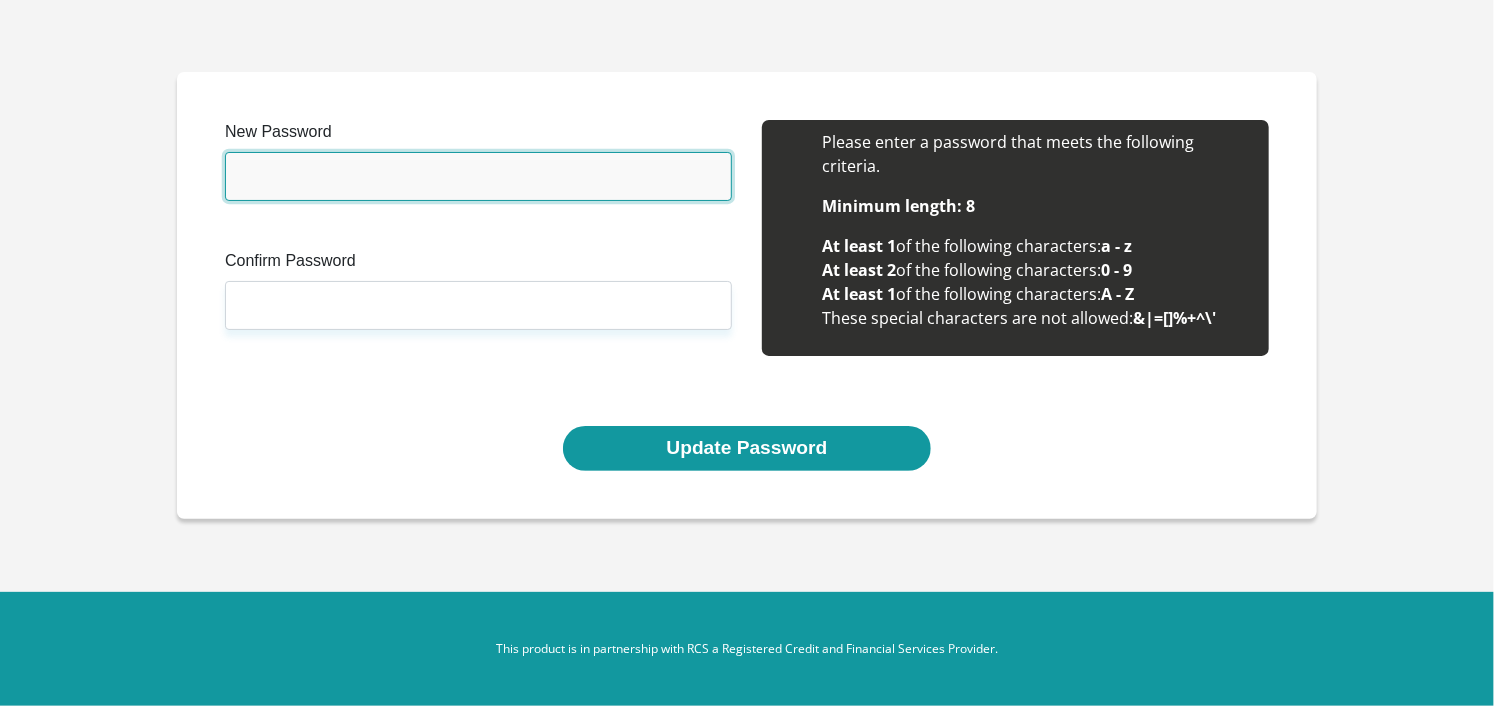click on "New Password" at bounding box center [478, 176] 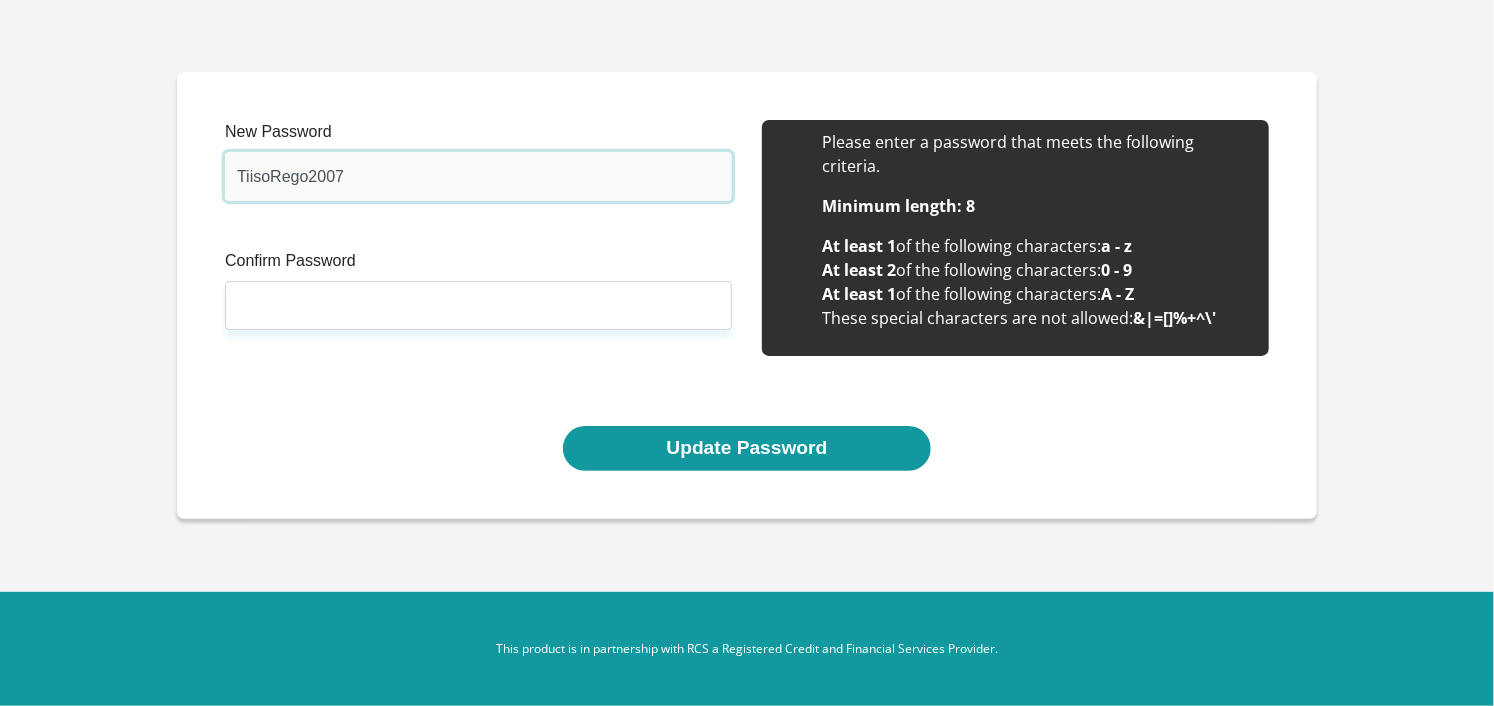 type on "TiisoRego2007" 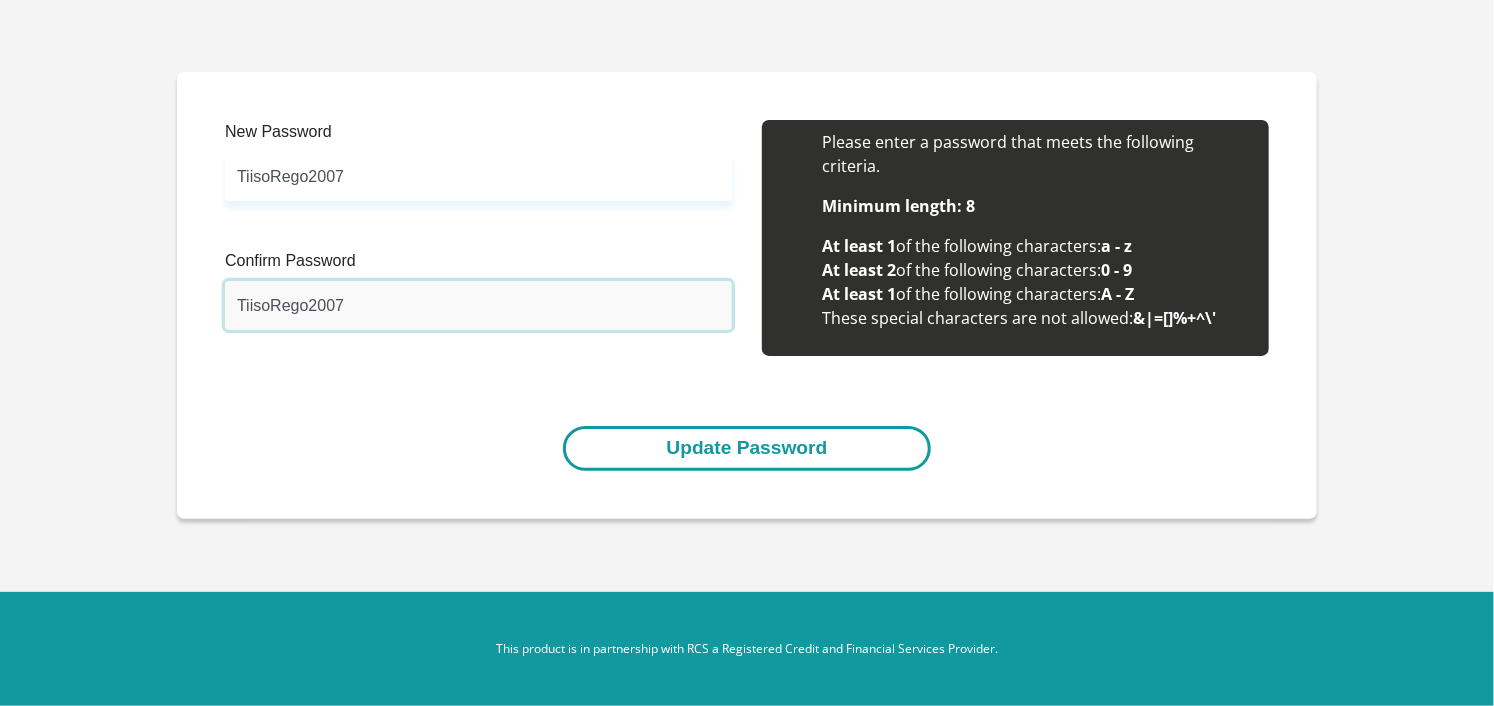 type on "TiisoRego2007" 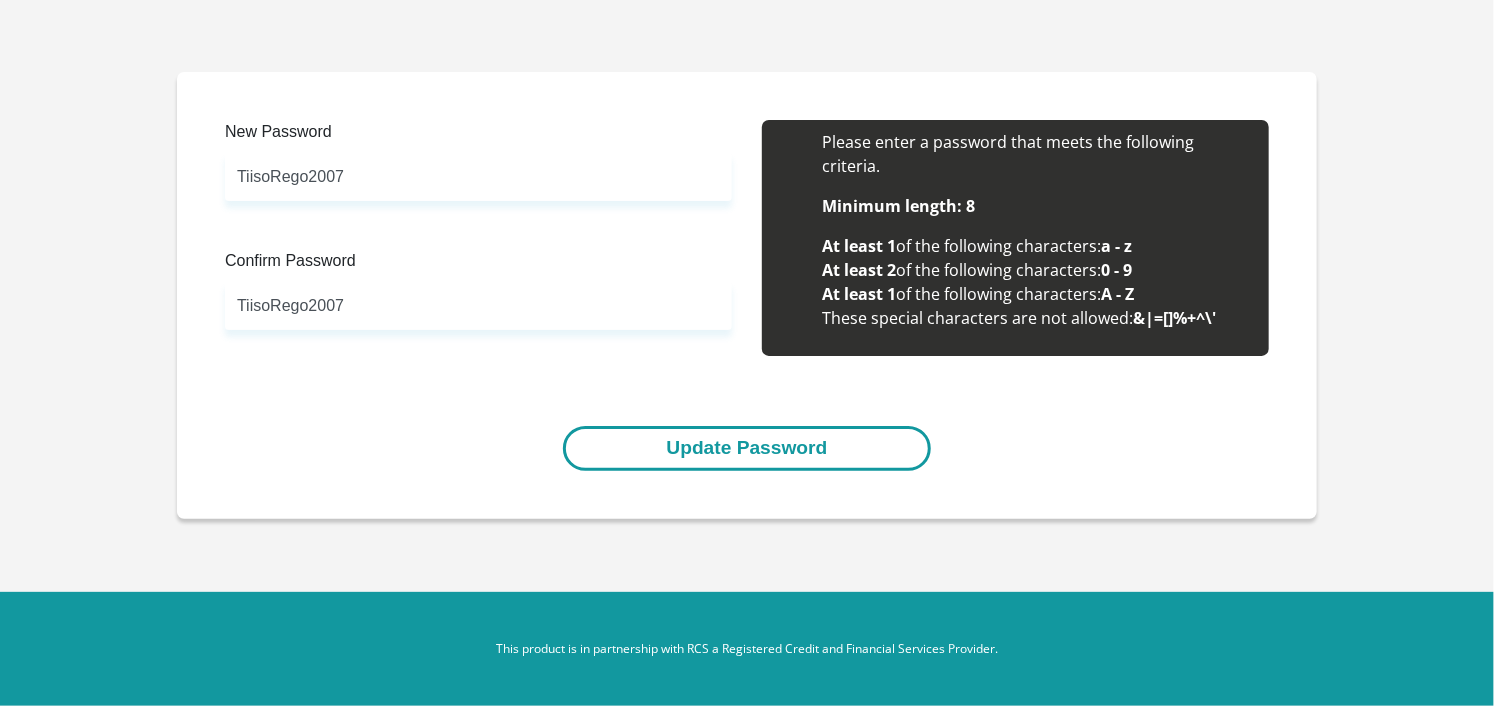 click on "Update Password" at bounding box center [746, 448] 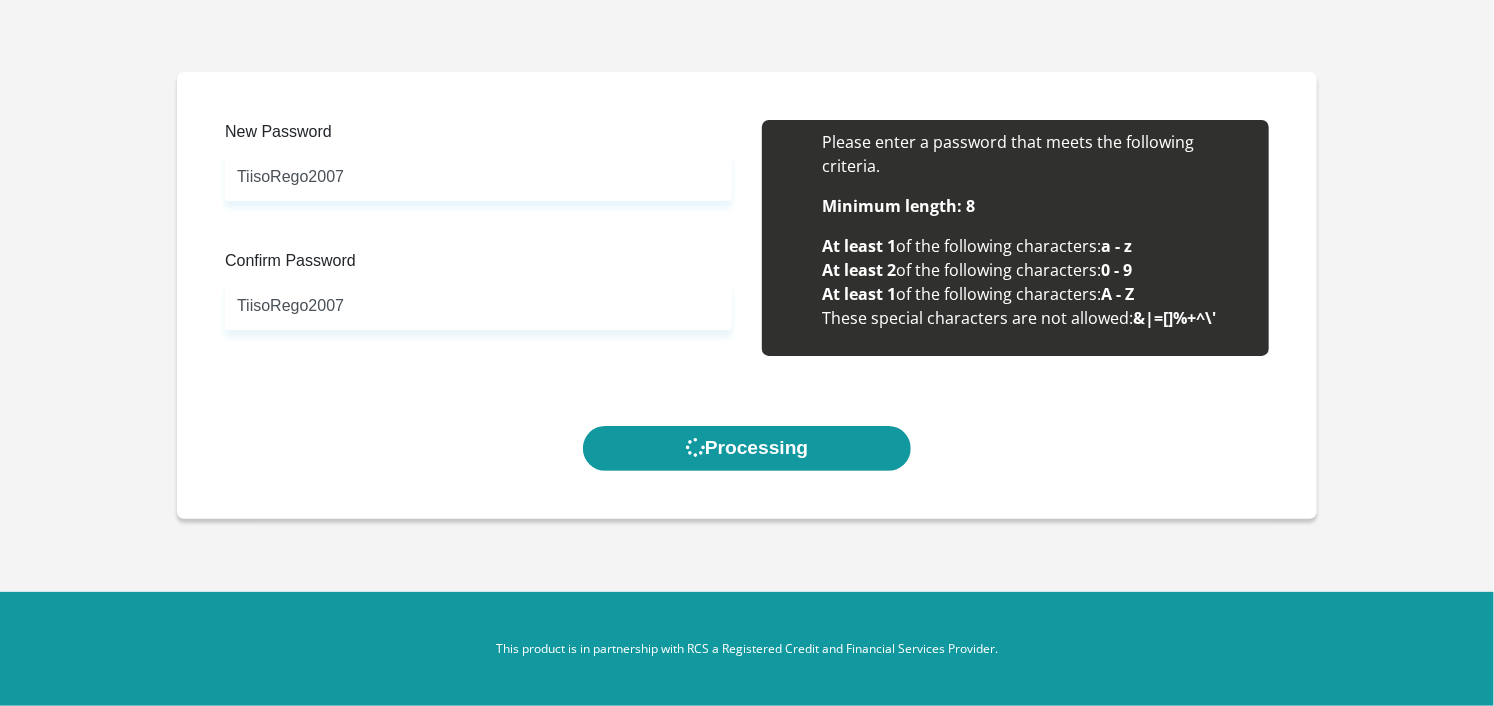 scroll, scrollTop: 0, scrollLeft: 0, axis: both 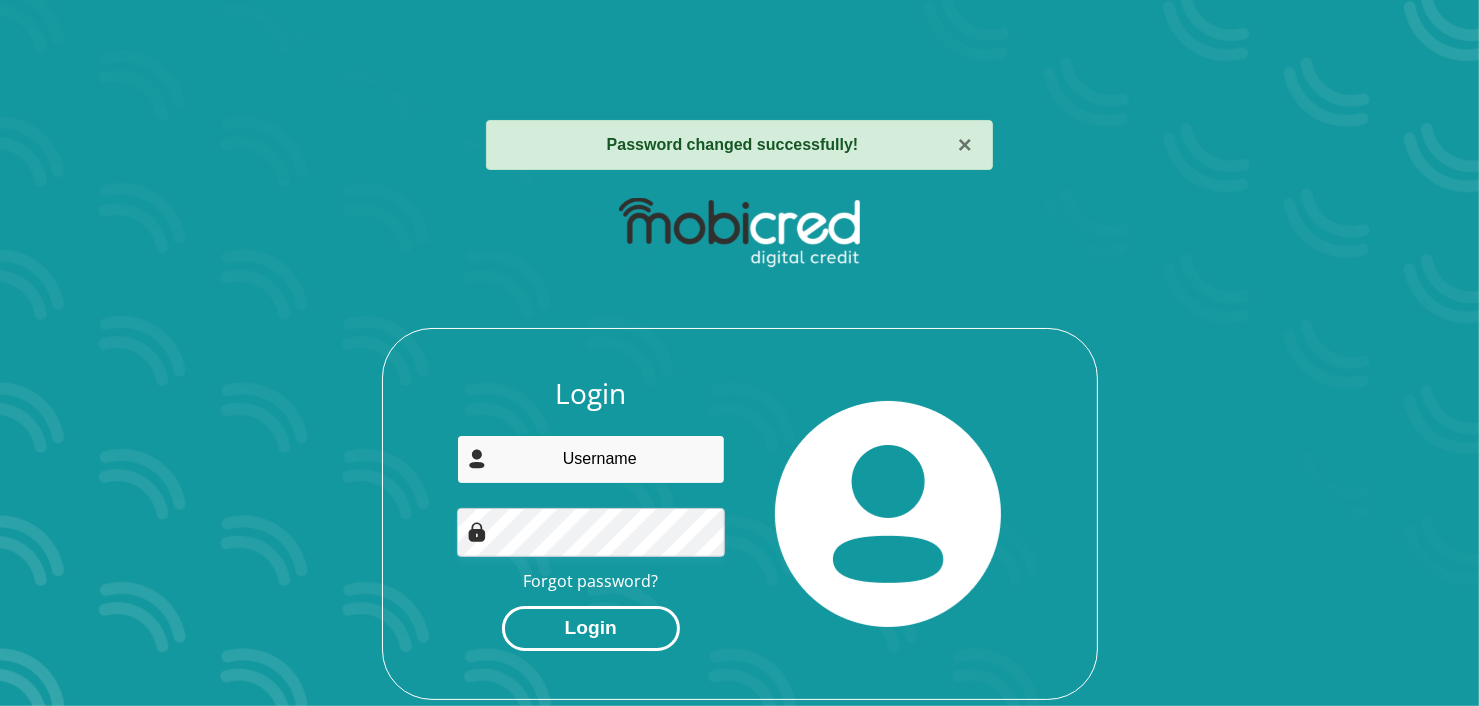 type on "[EMAIL]" 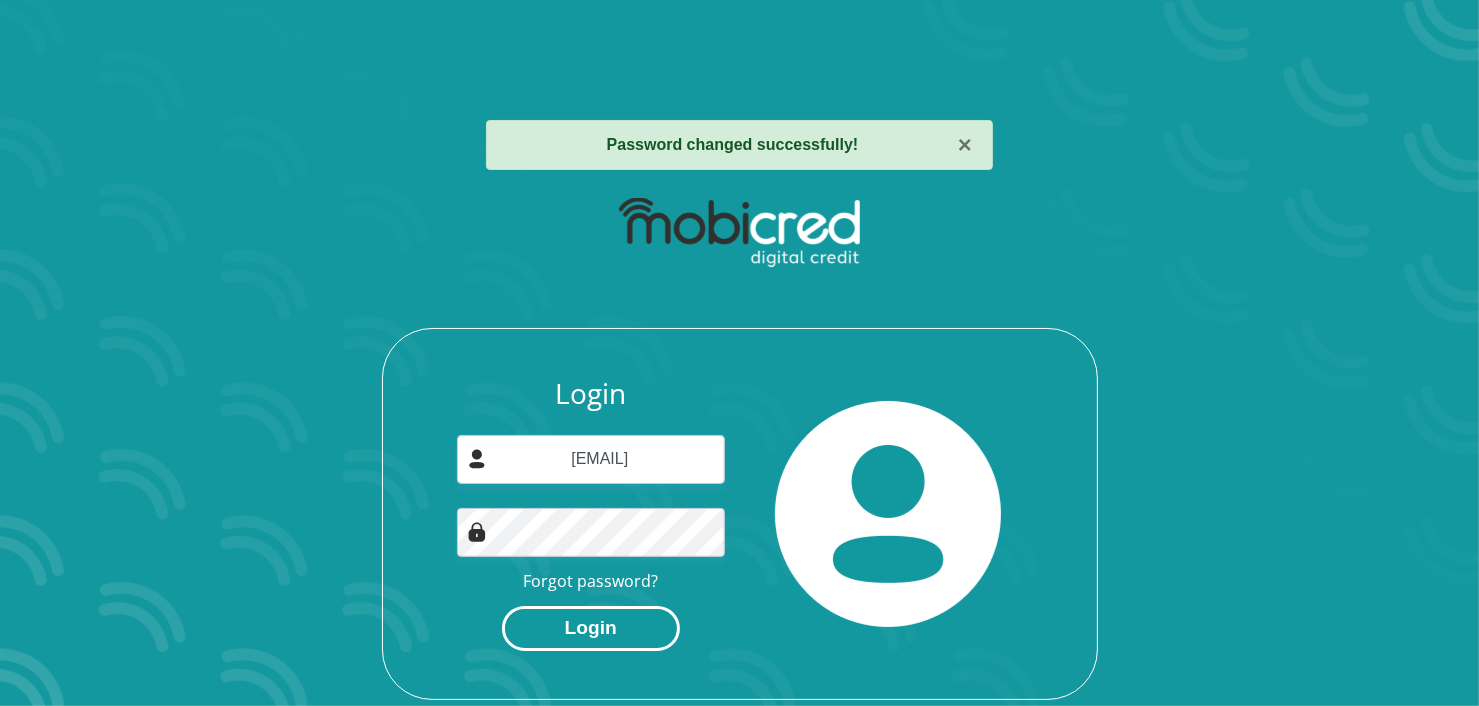 click on "Login" at bounding box center [591, 628] 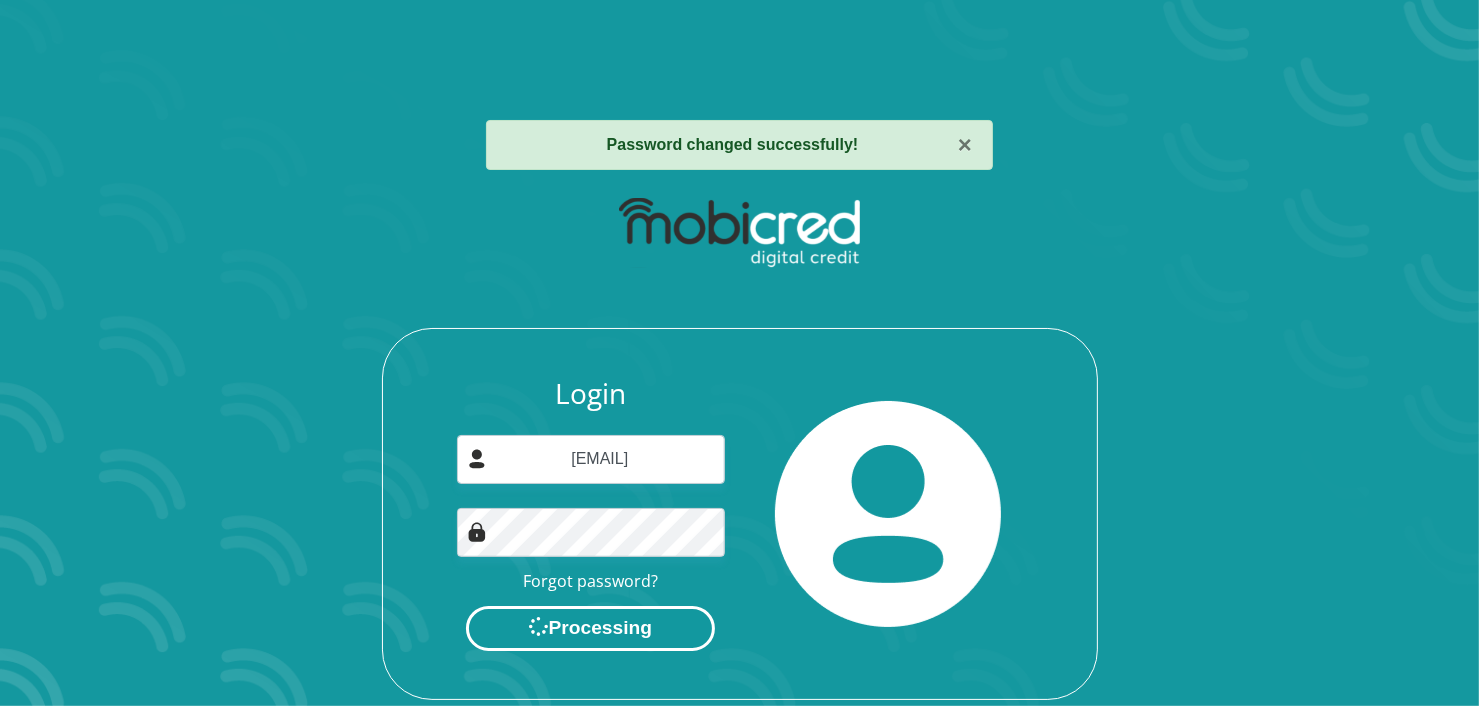 scroll, scrollTop: 0, scrollLeft: 0, axis: both 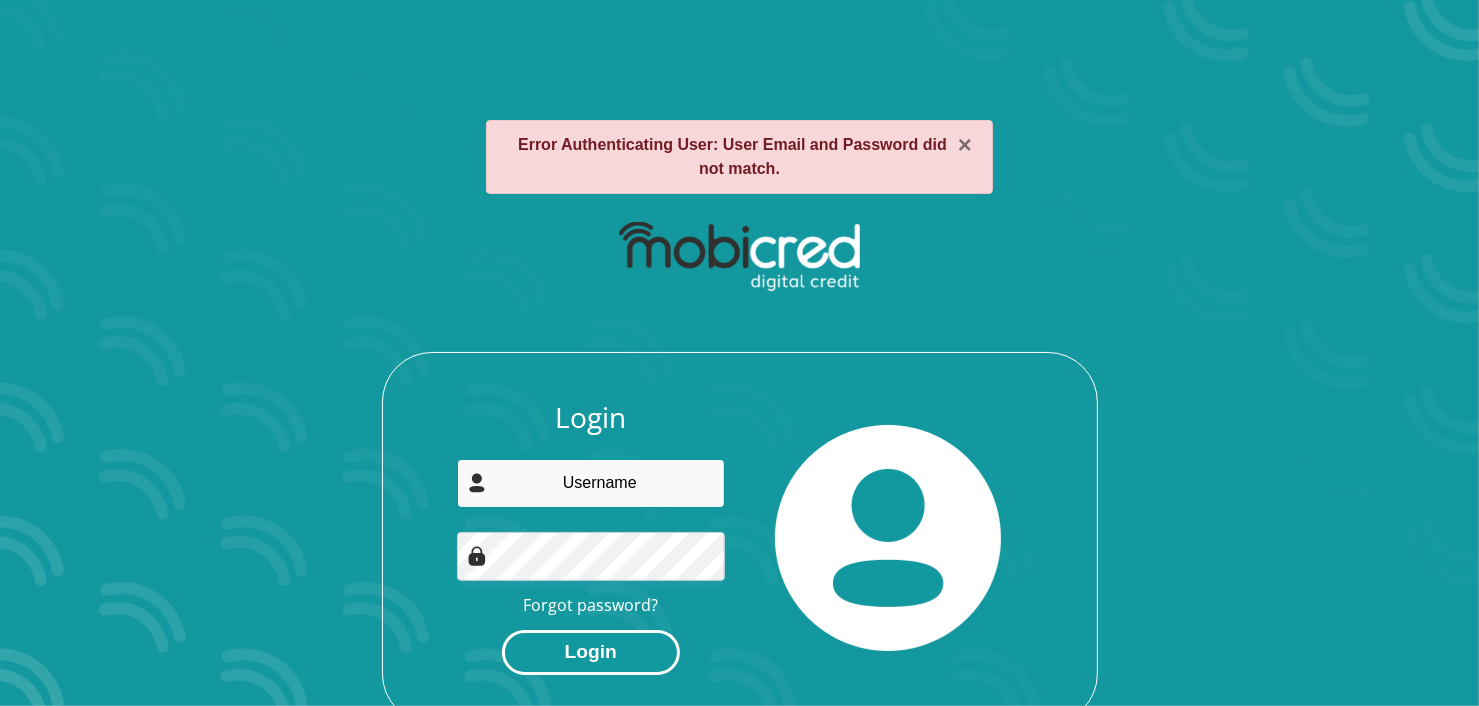type on "thabo.boikanyo@gmail.com" 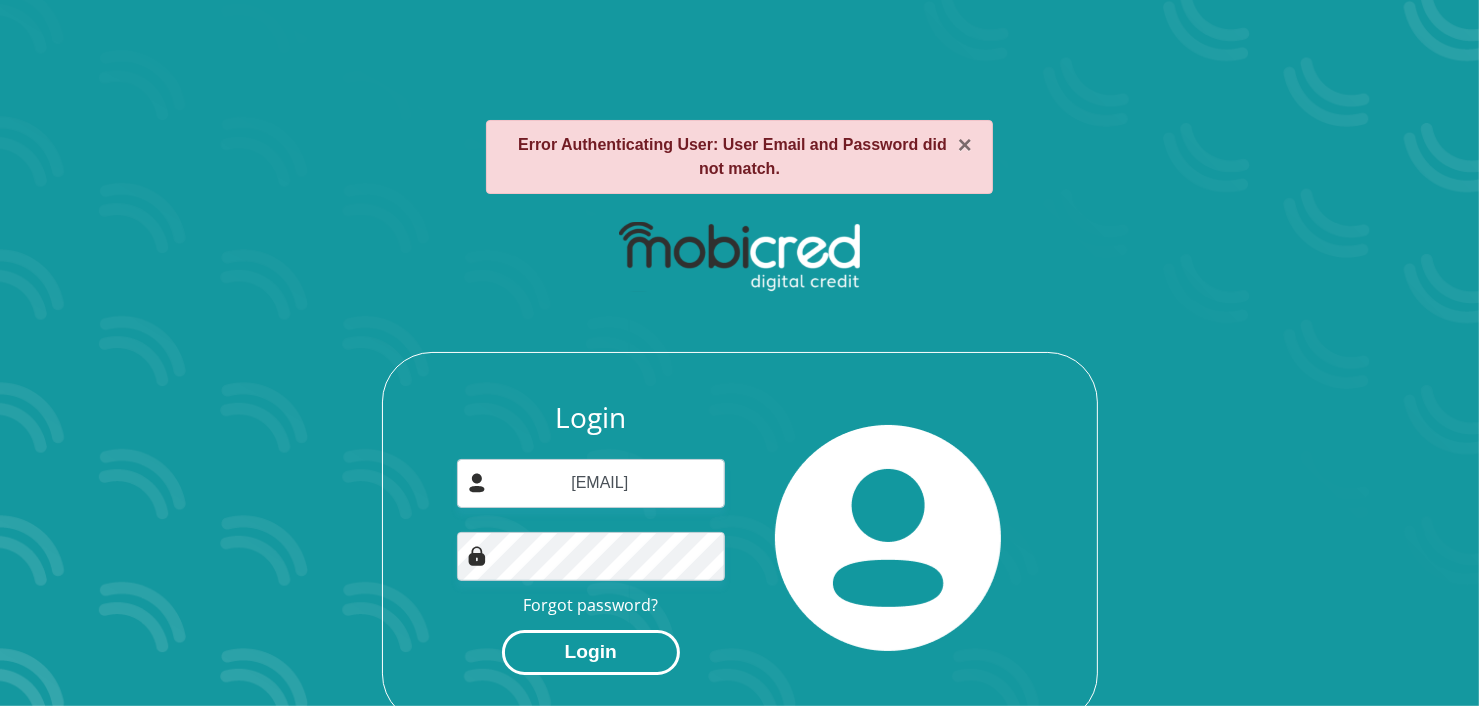 click on "Login" at bounding box center (591, 652) 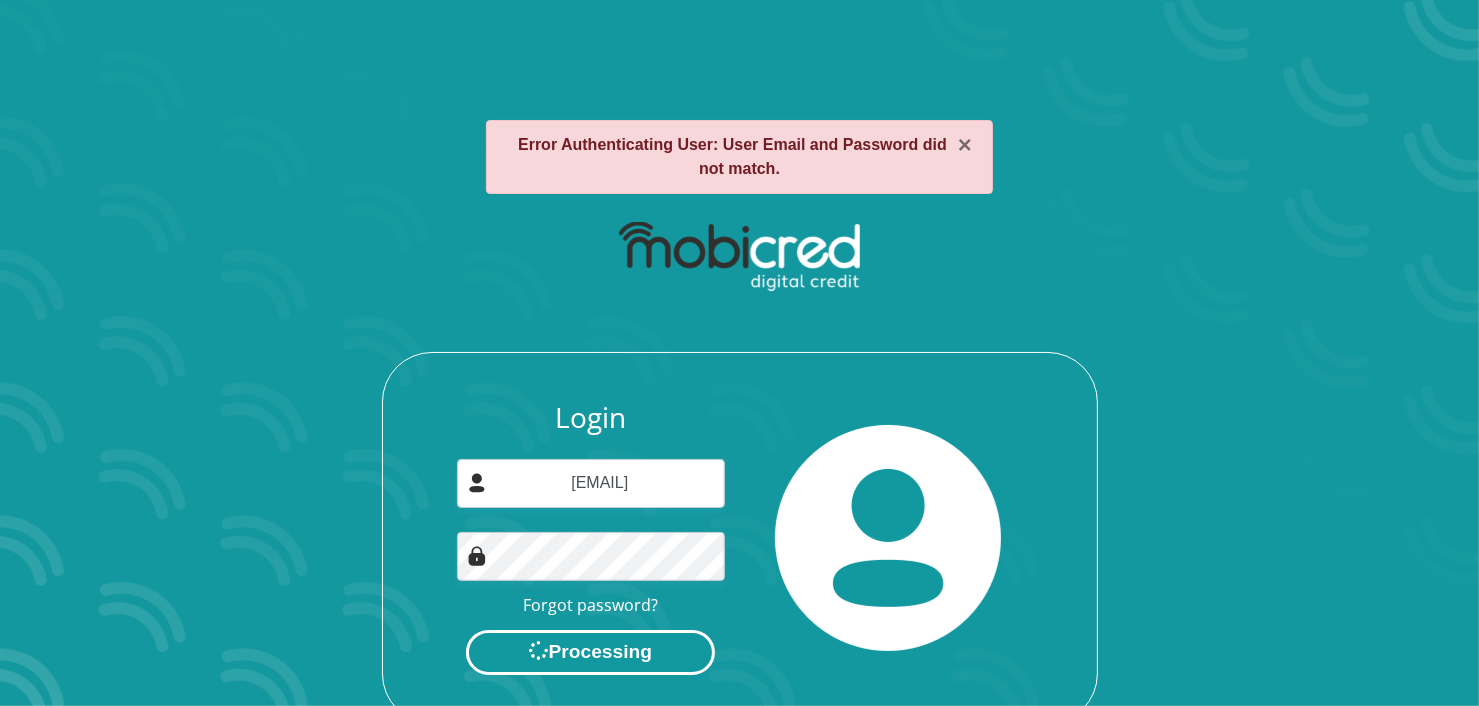 scroll, scrollTop: 0, scrollLeft: 0, axis: both 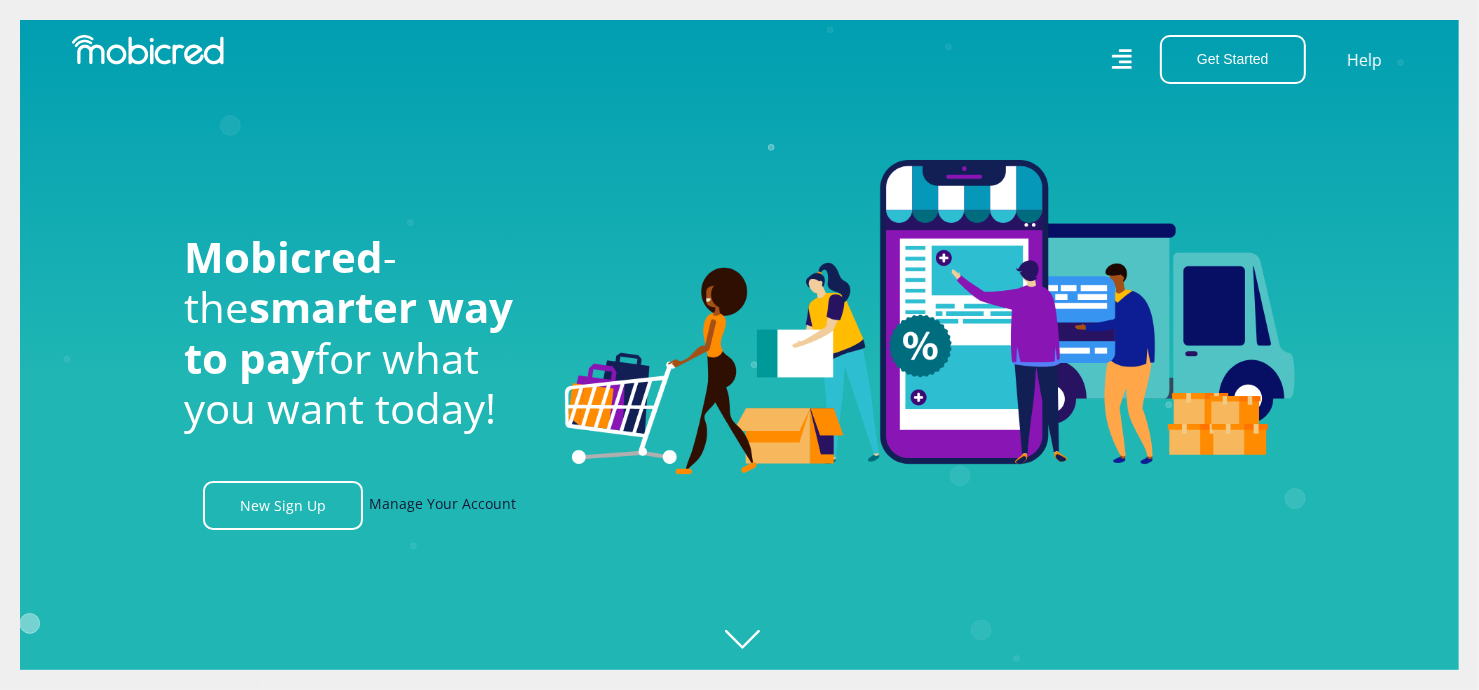 click on "Manage Your Account" at bounding box center (442, 505) 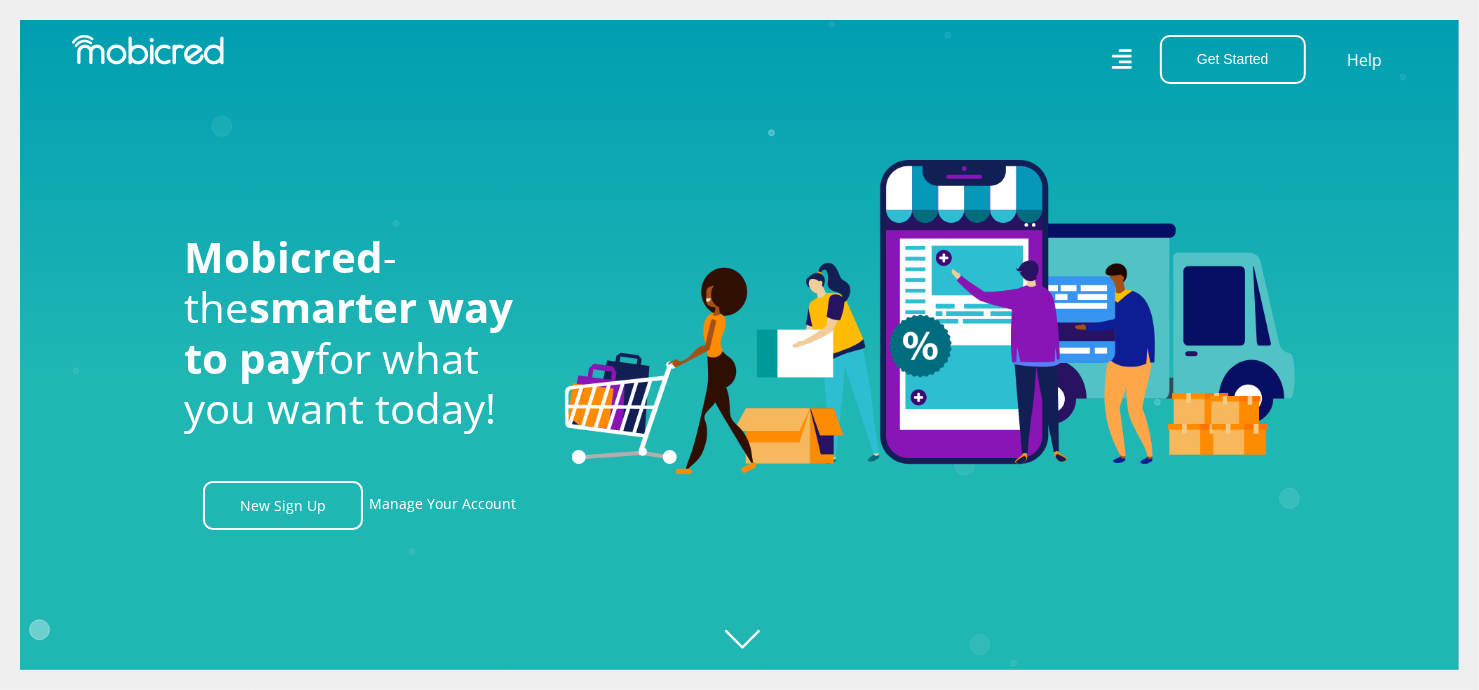 scroll, scrollTop: 0, scrollLeft: 1125, axis: horizontal 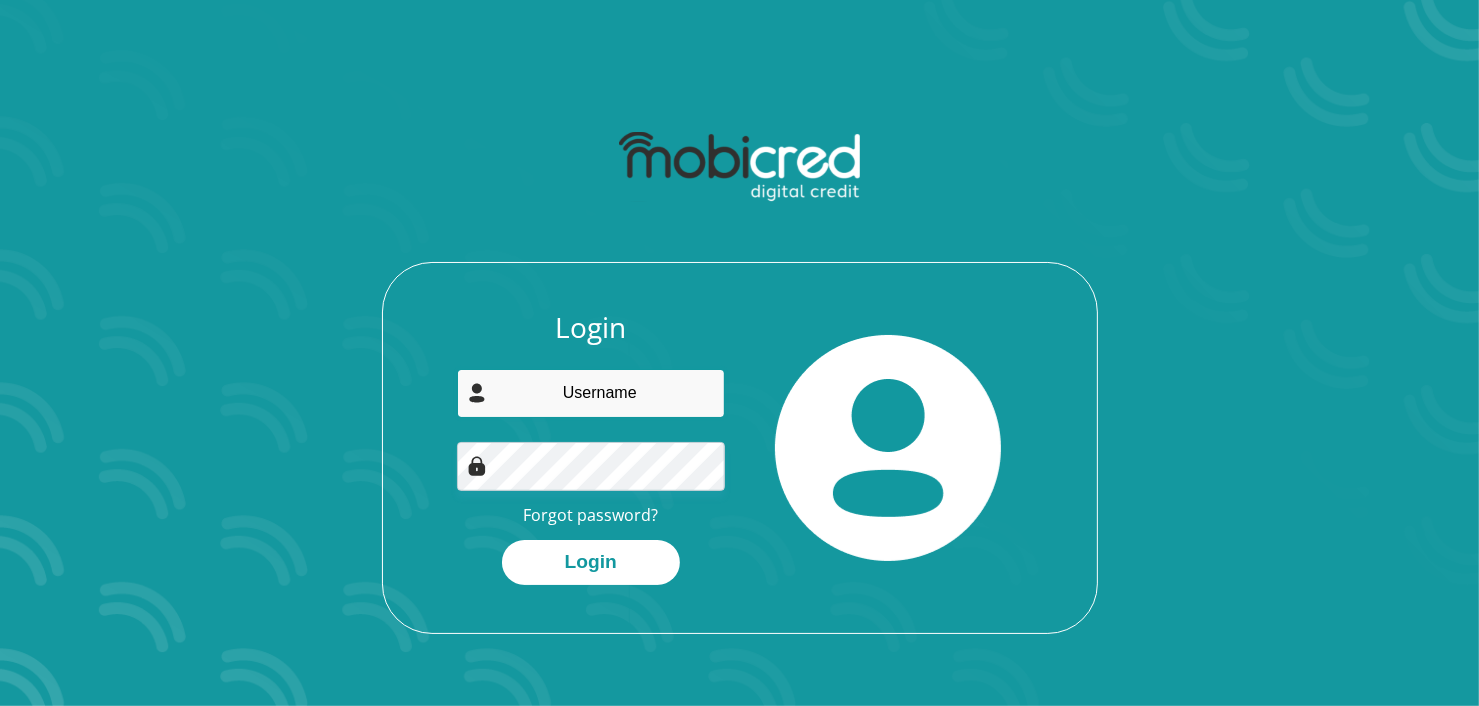 type on "[USERNAME]@[DOMAIN].com" 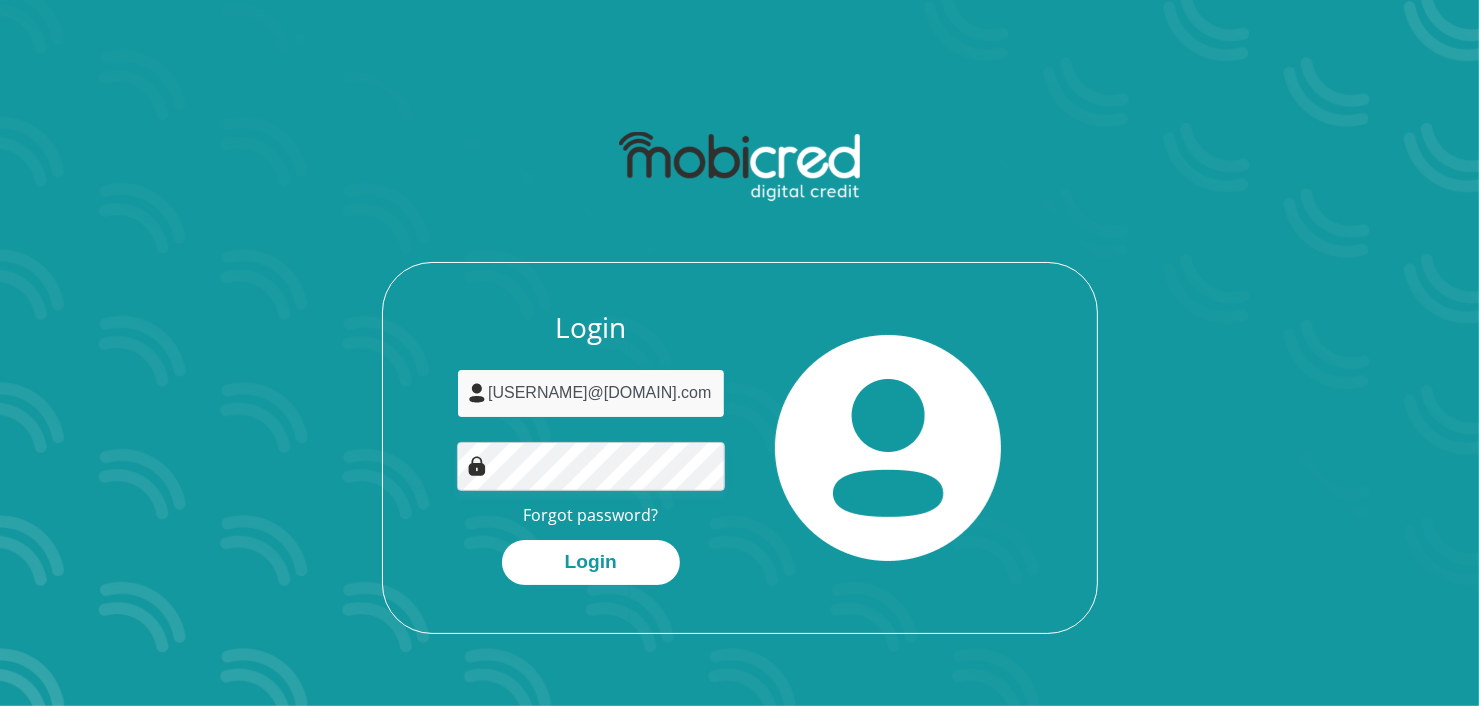 click on "[USERNAME]@[DOMAIN].com" at bounding box center (591, 393) 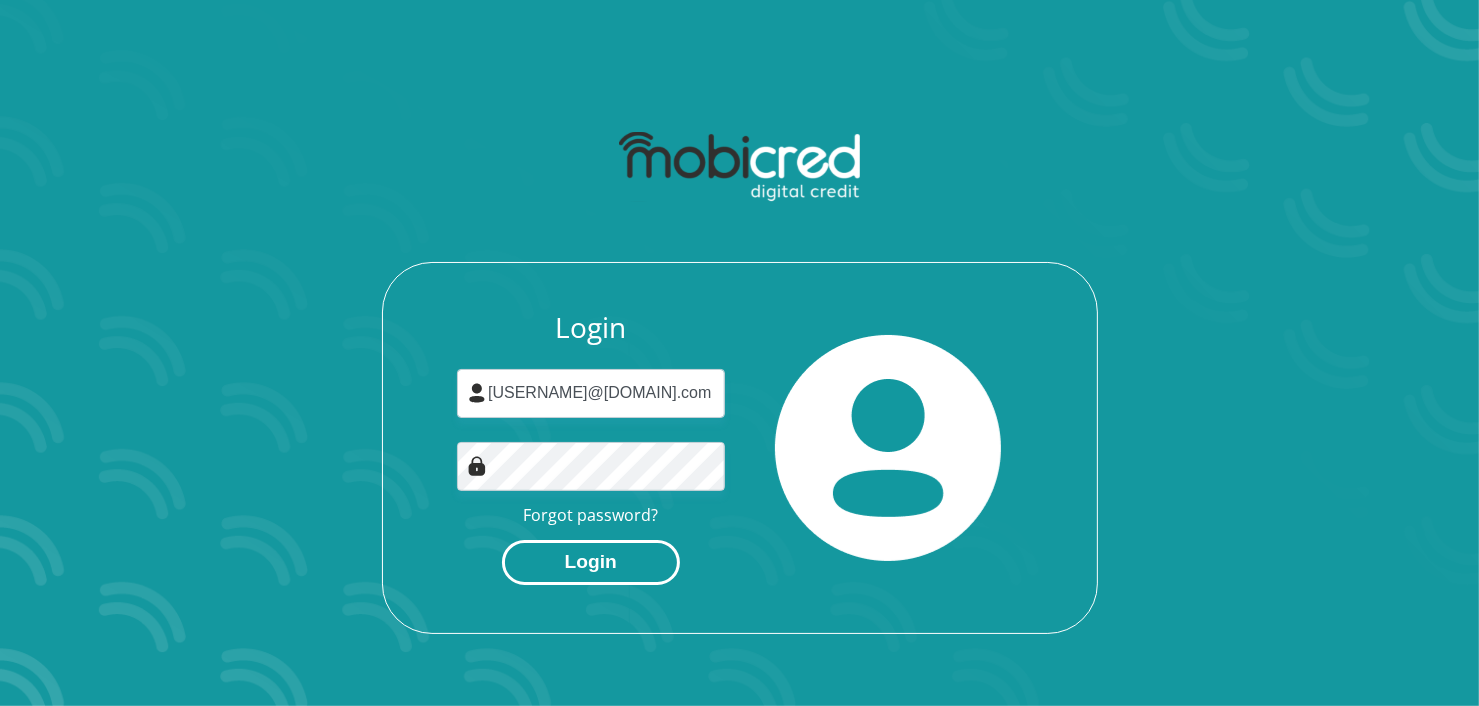 click on "Login" at bounding box center (591, 562) 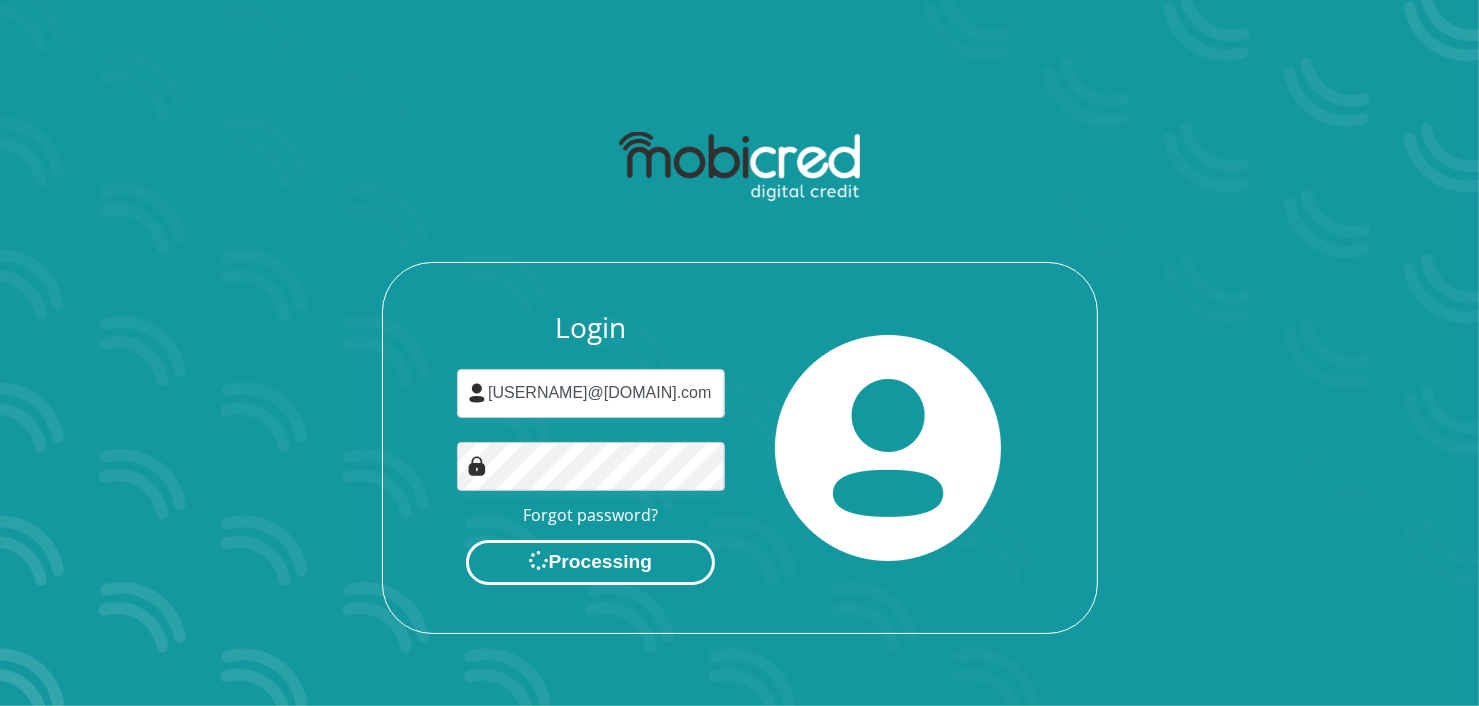 scroll, scrollTop: 0, scrollLeft: 0, axis: both 